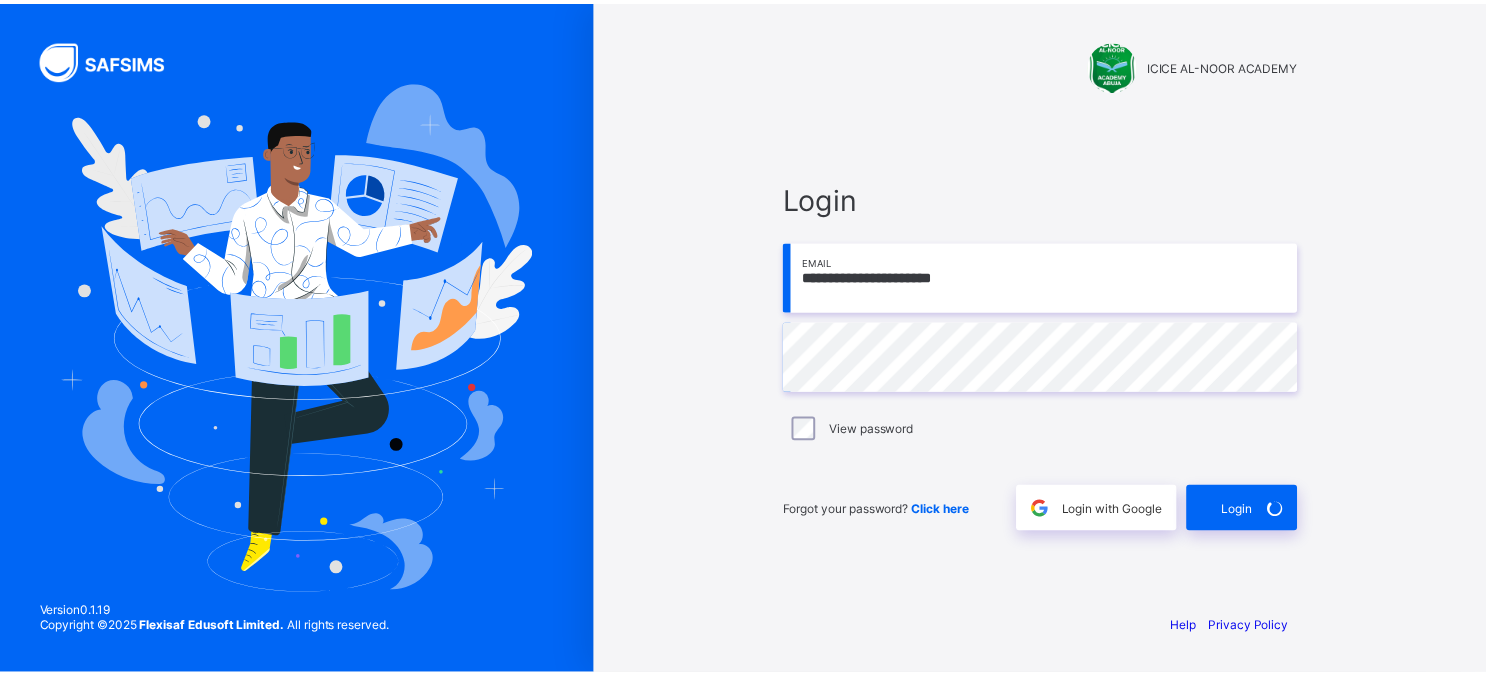 scroll, scrollTop: 0, scrollLeft: 0, axis: both 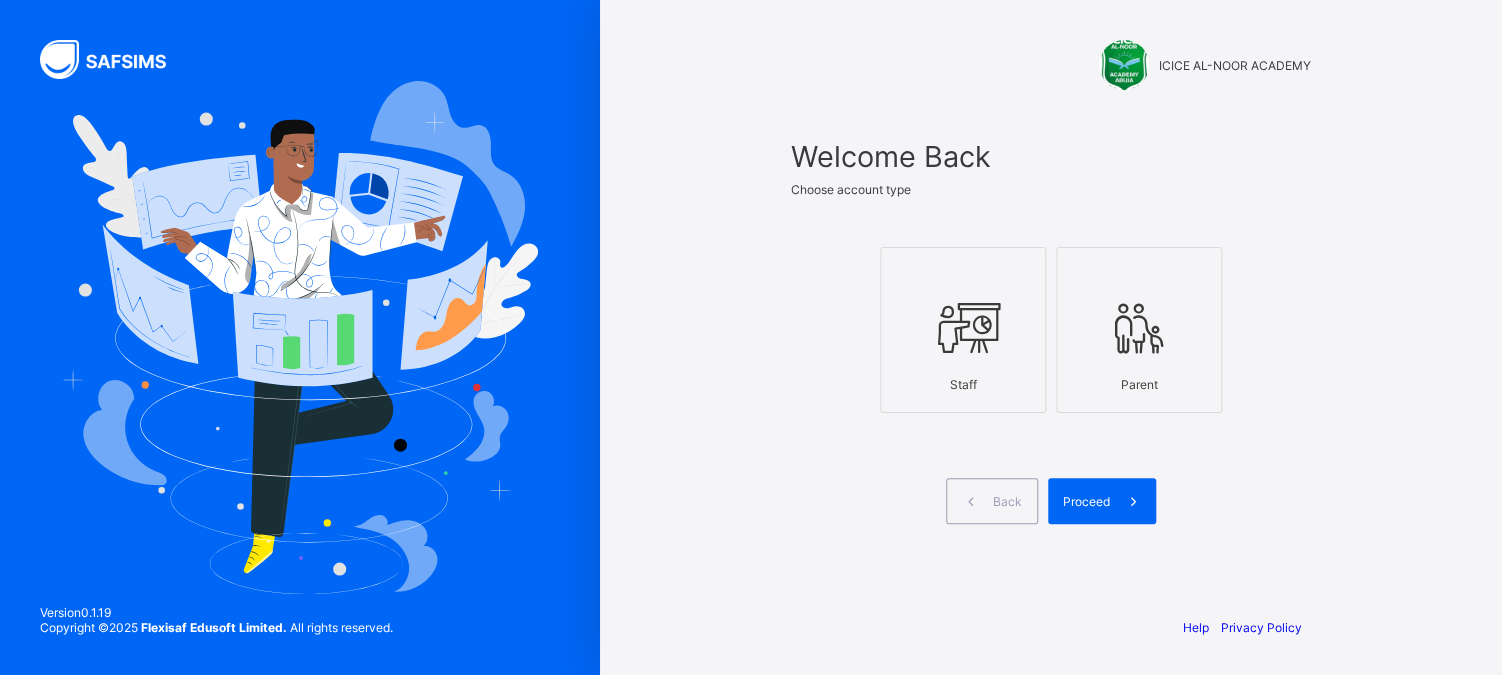 click on "Staff" at bounding box center (963, 384) 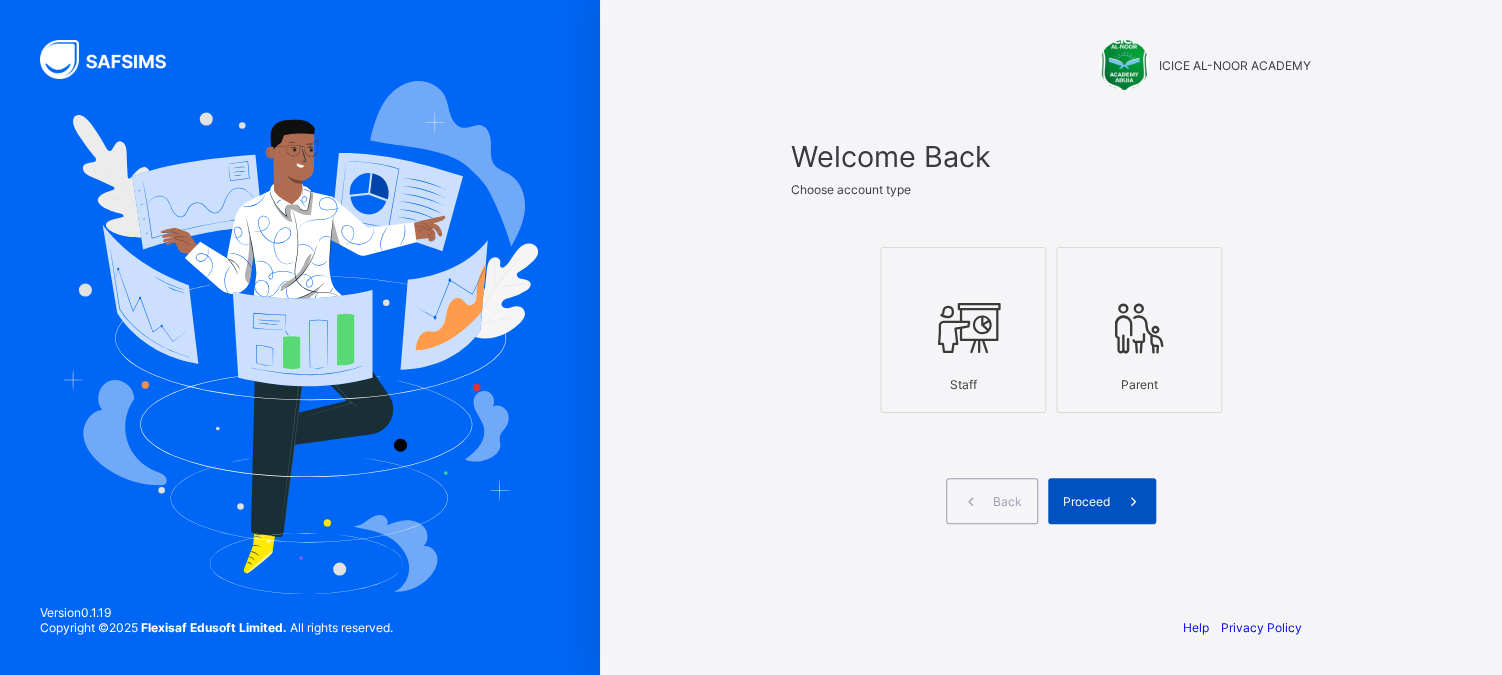 click on "Proceed" at bounding box center (1086, 501) 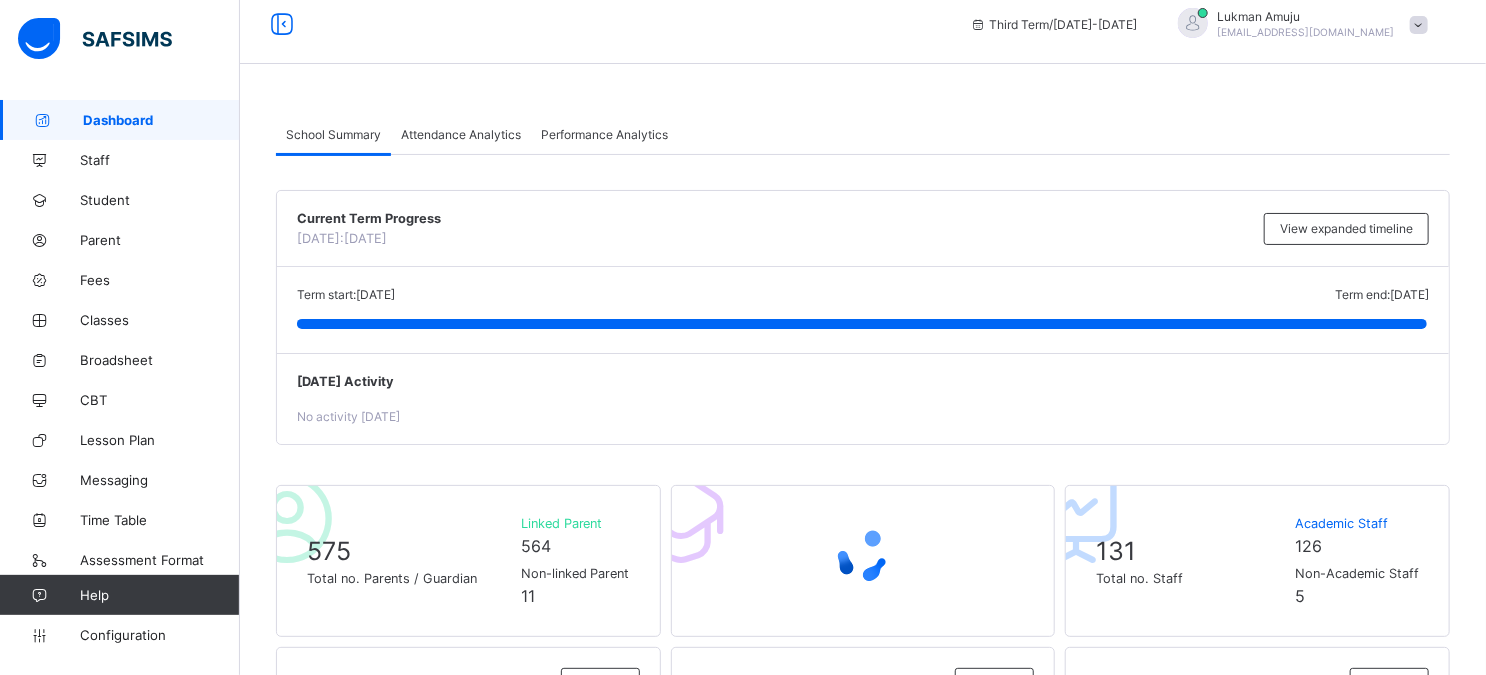 scroll, scrollTop: 0, scrollLeft: 0, axis: both 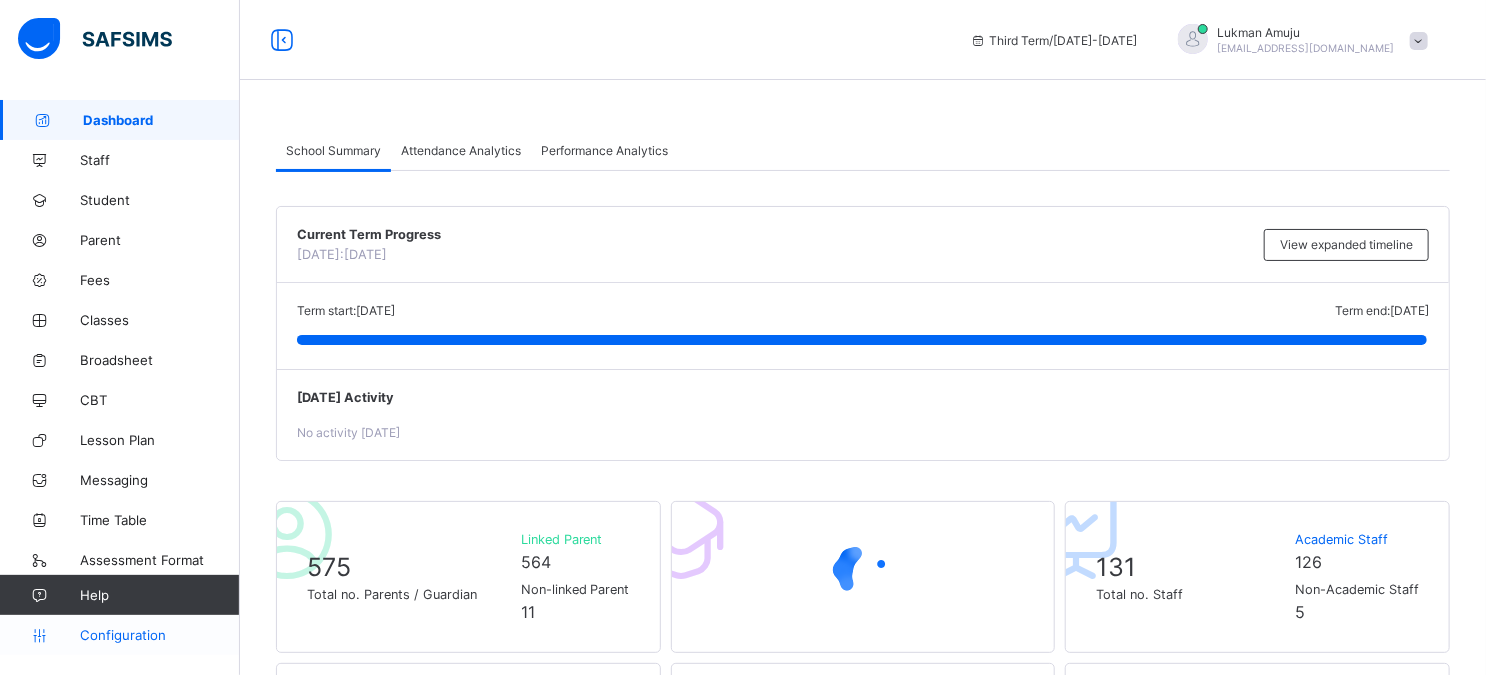 click on "Configuration" at bounding box center [159, 635] 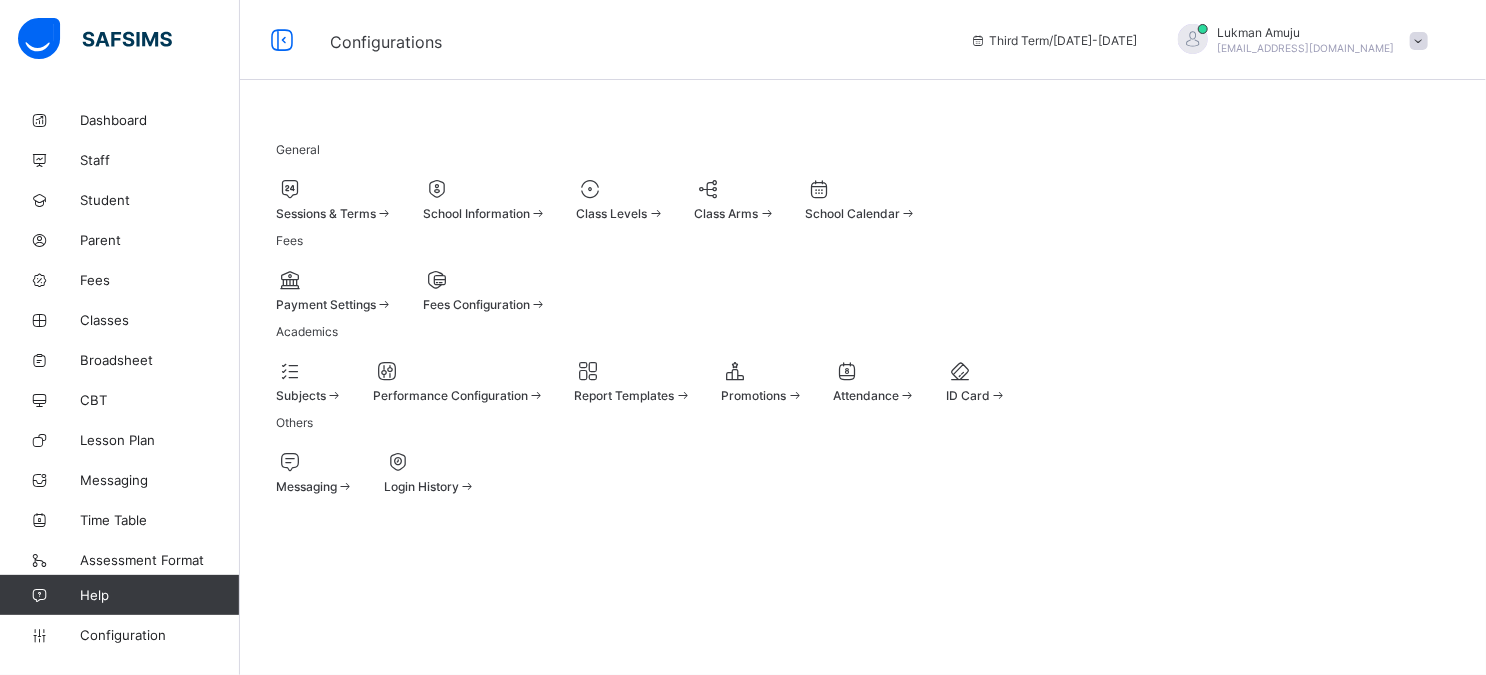 click on "Sessions & Terms" at bounding box center [334, 213] 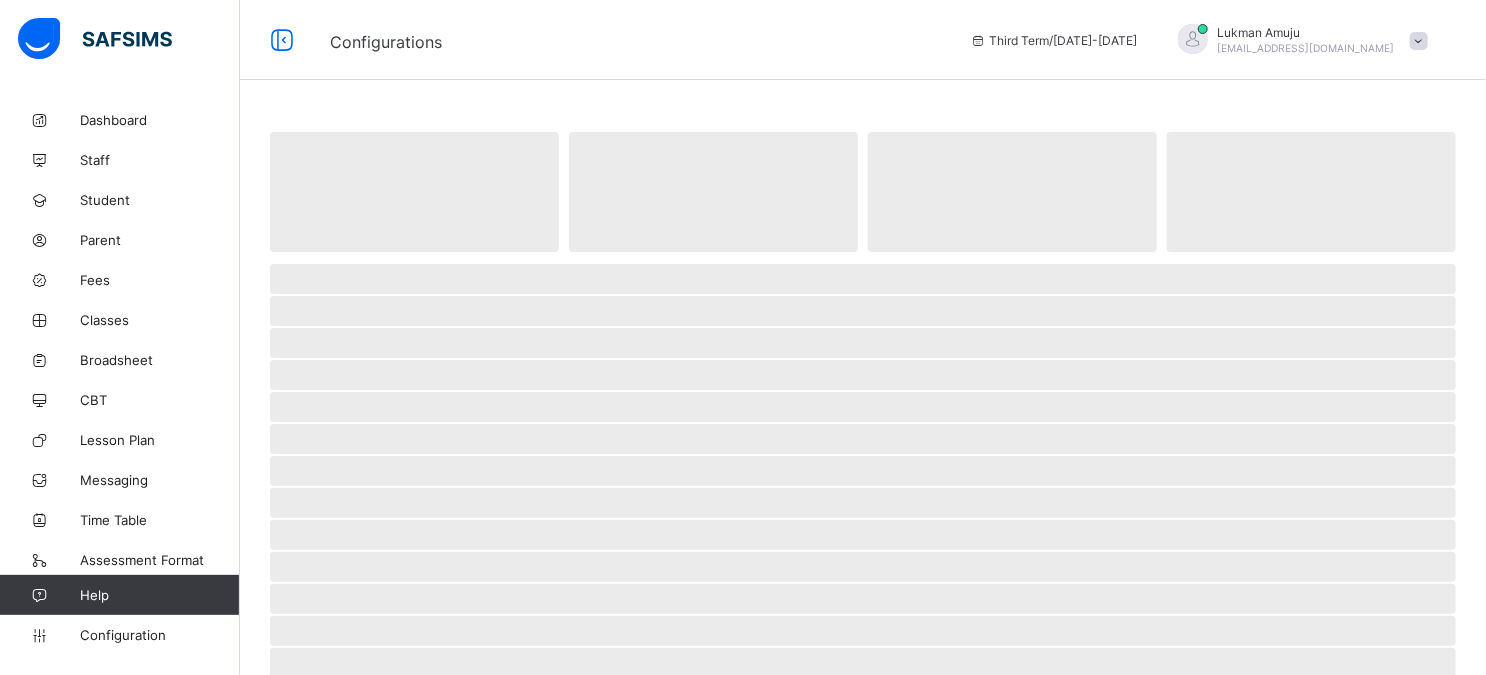 click on "‌" at bounding box center [863, 503] 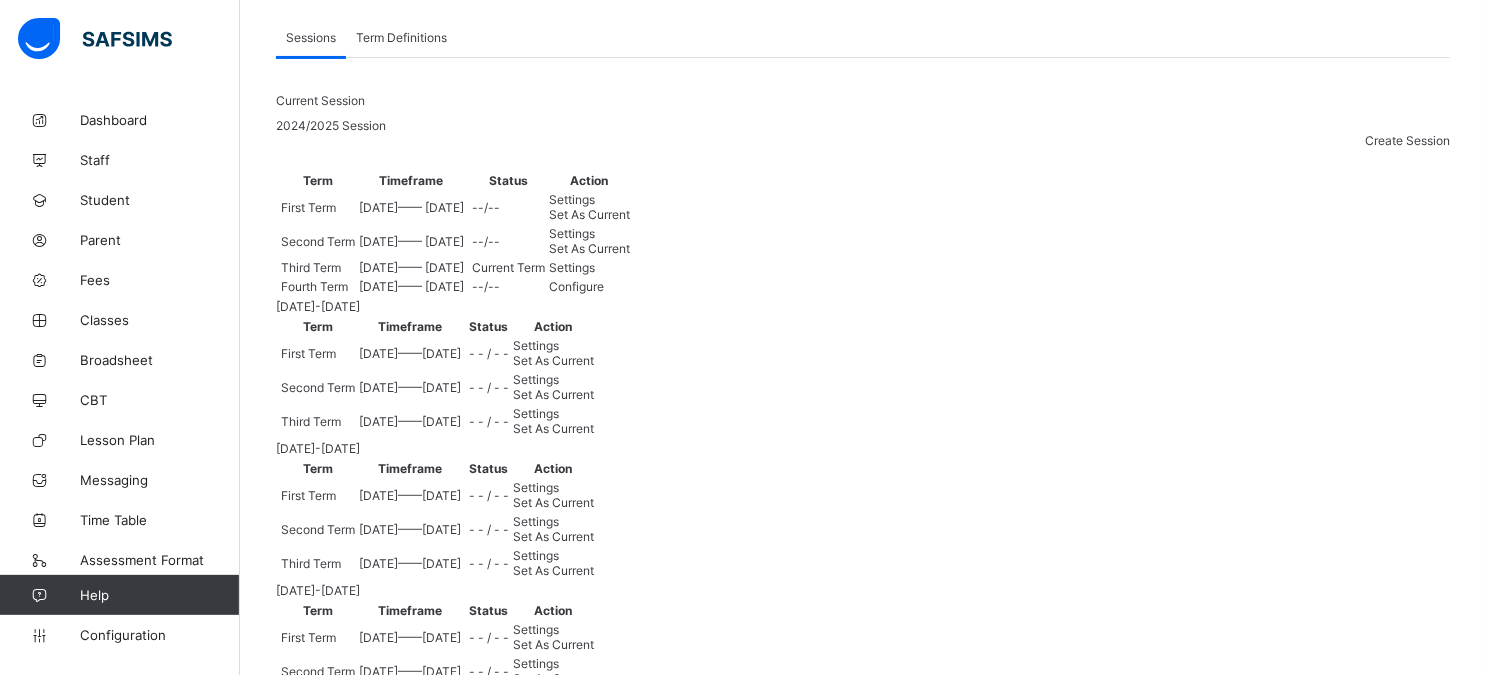 scroll, scrollTop: 155, scrollLeft: 0, axis: vertical 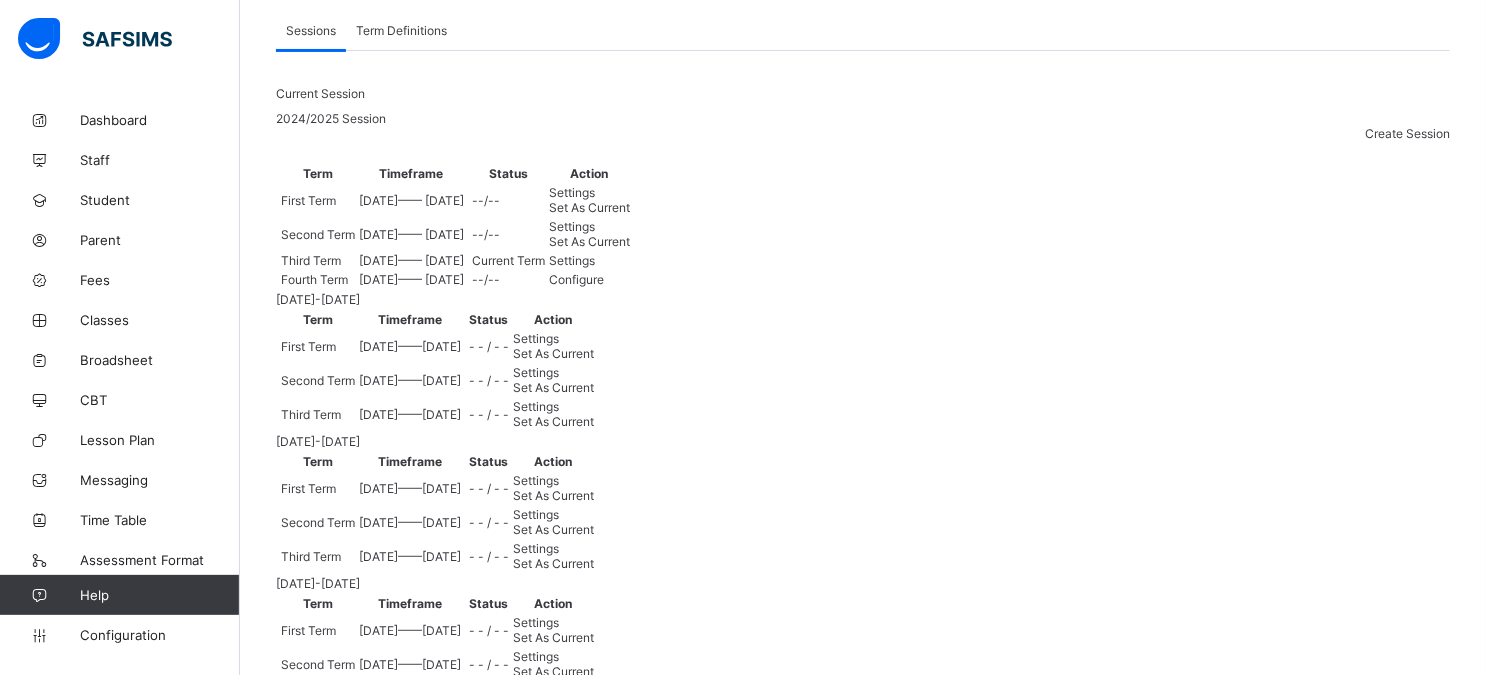 click on "Settings" at bounding box center (572, 260) 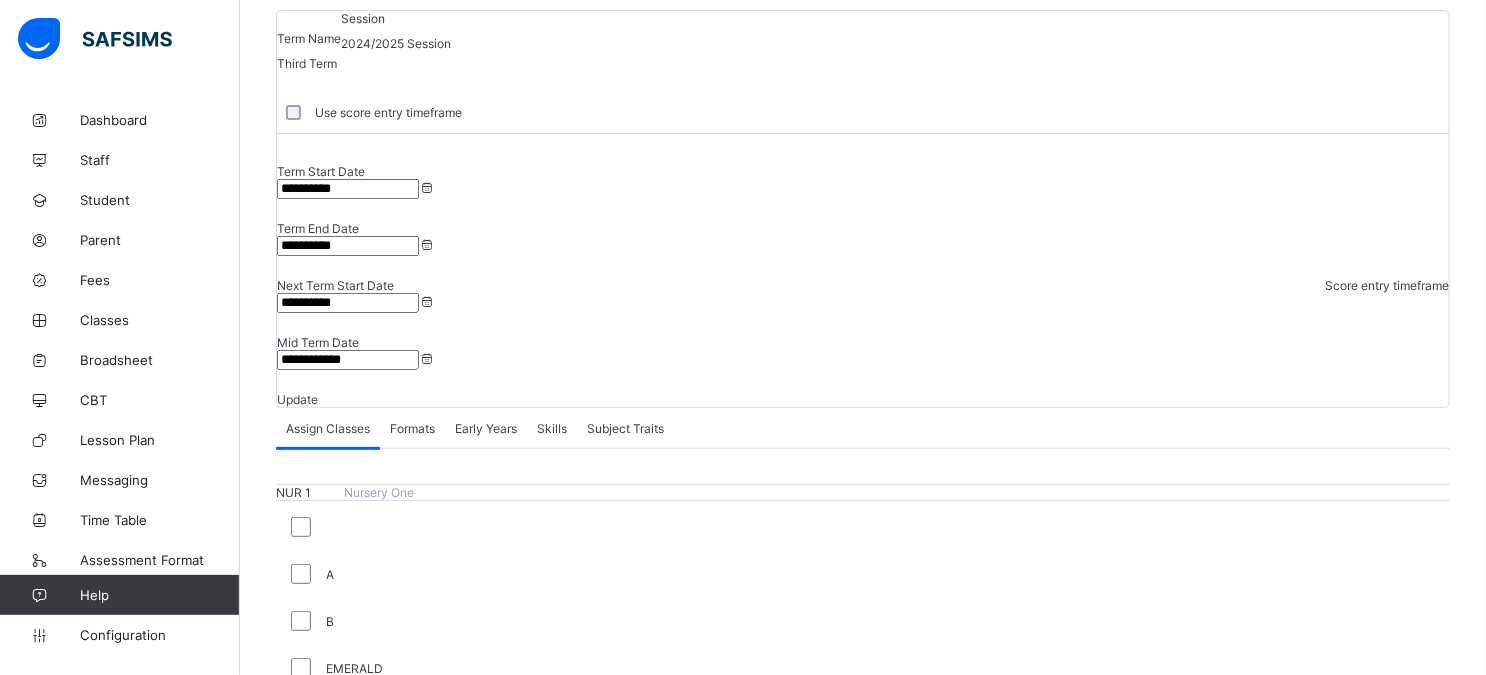 click on "Score entry timeframe" at bounding box center [1387, 285] 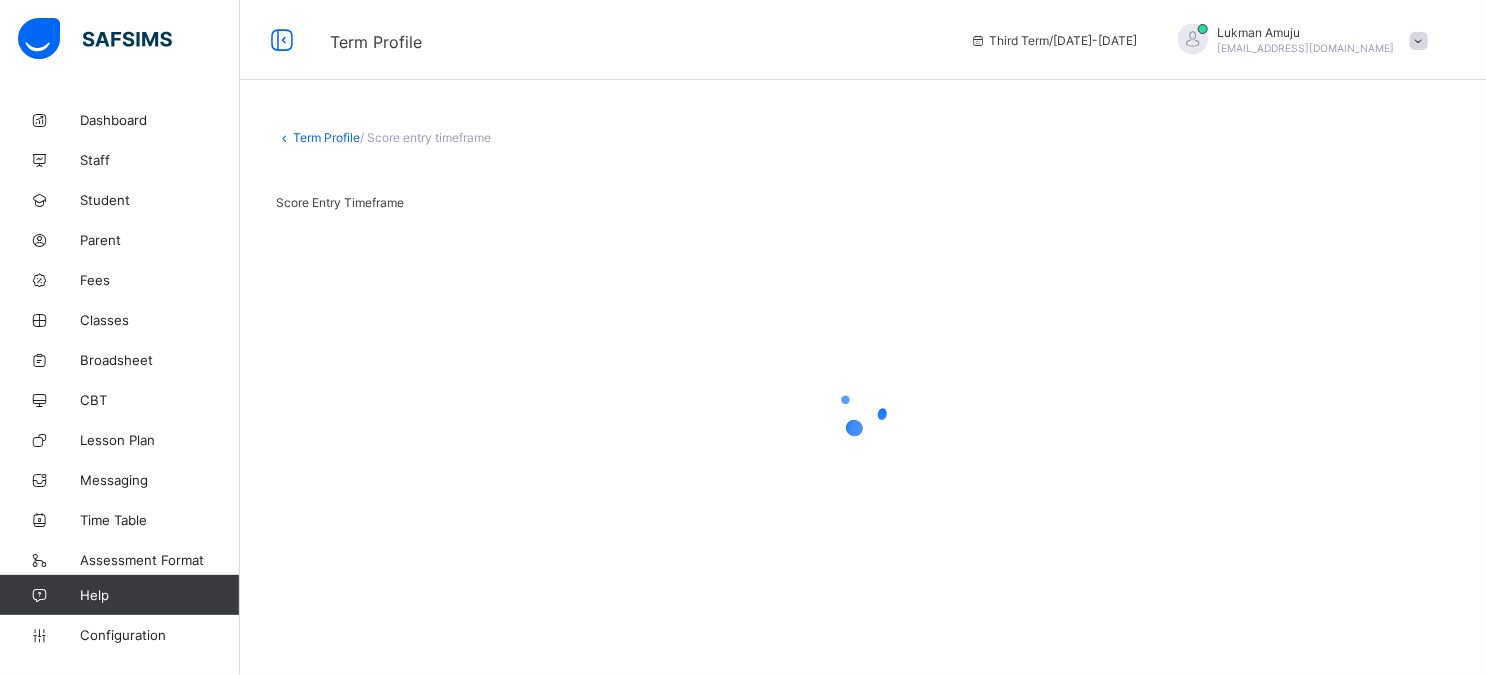 scroll, scrollTop: 0, scrollLeft: 0, axis: both 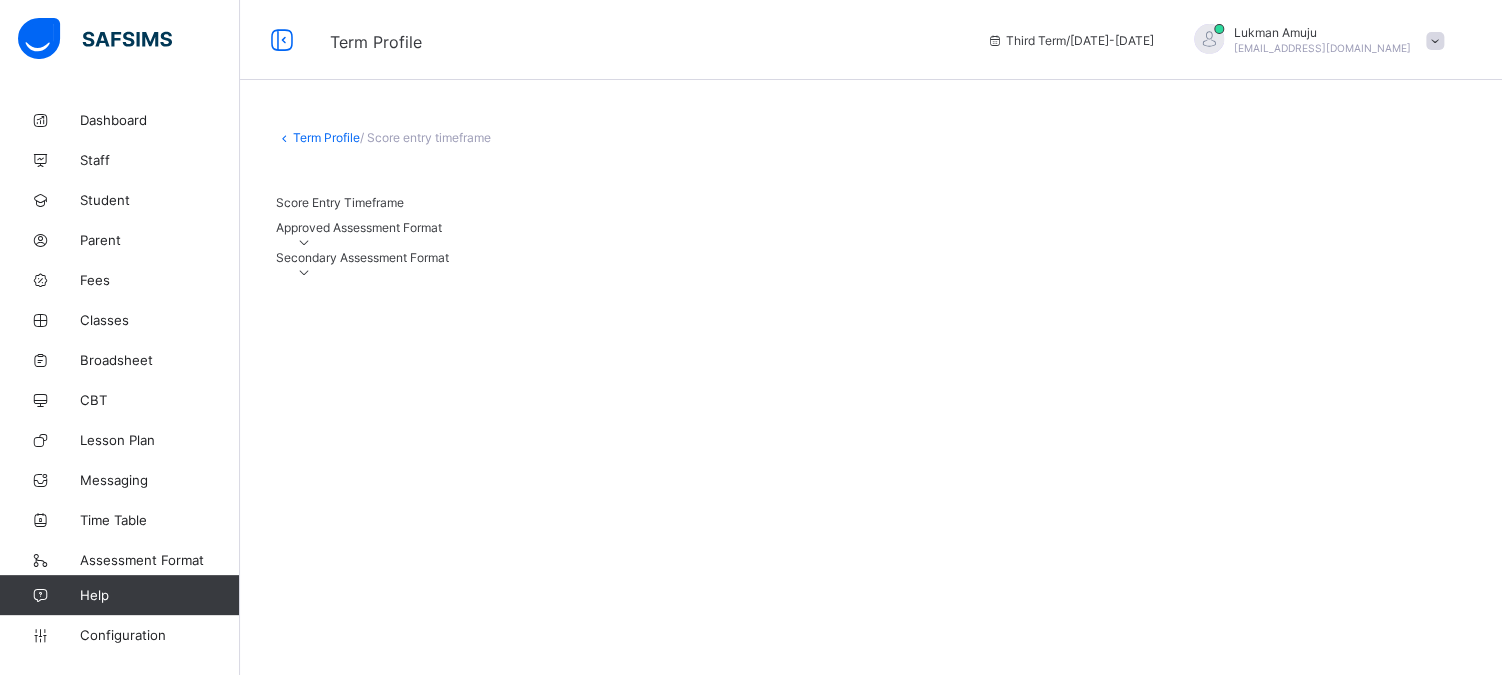 click at bounding box center [304, 242] 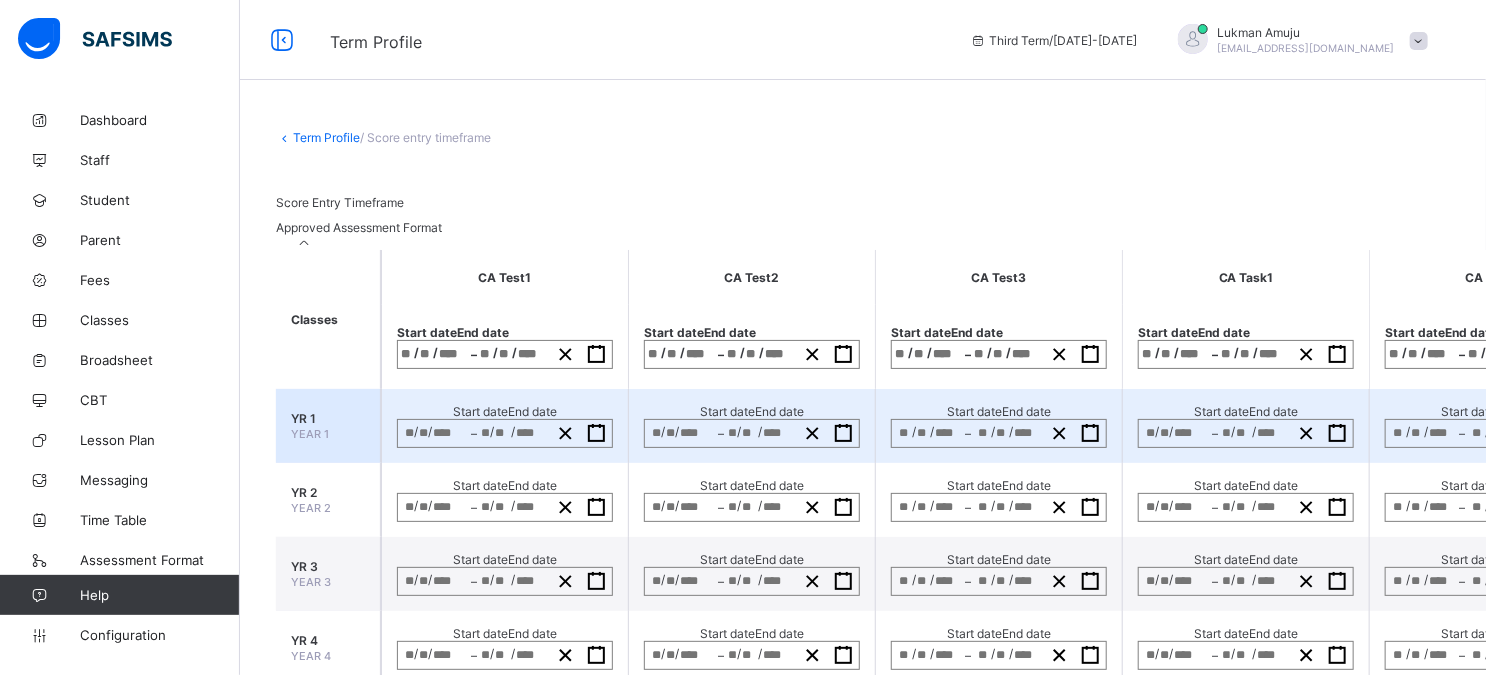 scroll, scrollTop: 172, scrollLeft: 0, axis: vertical 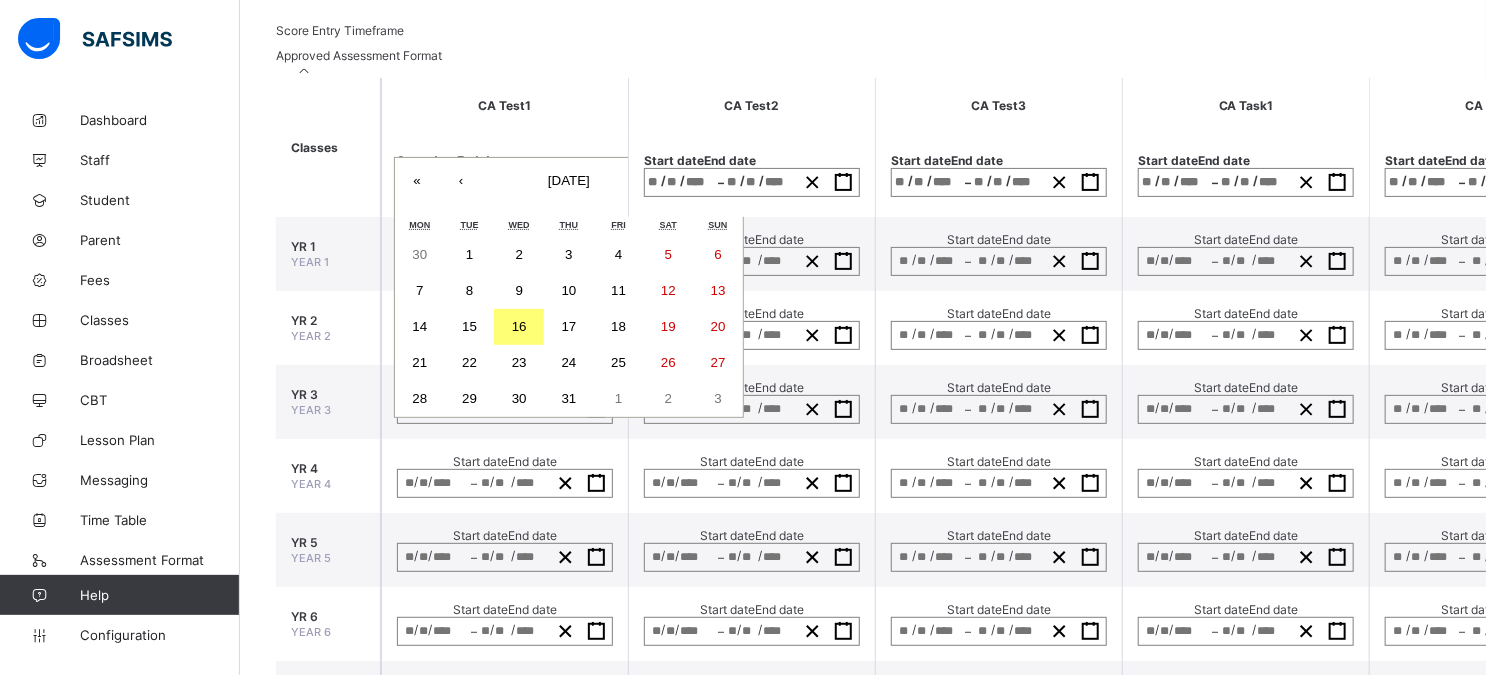 click on "/ / – / / « ‹ [DATE] › » Mon Tue Wed Thu Fri Sat Sun 30 1 2 3 4 5 6 7 8 9 10 11 12 13 14 15 16 17 18 19 20 21 22 23 24 25 26 27 28 29 30 31 1 2 3" at bounding box center (505, 182) 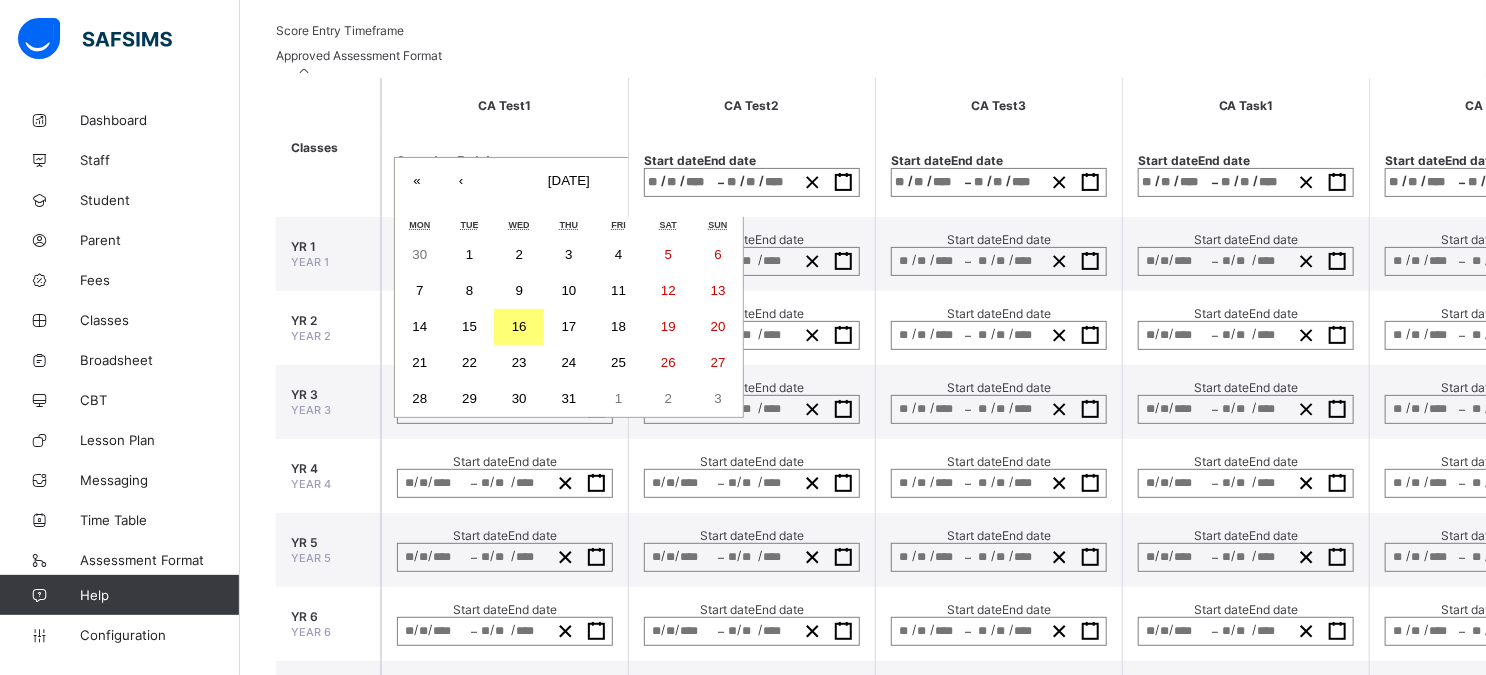 click on "16" at bounding box center [519, 327] 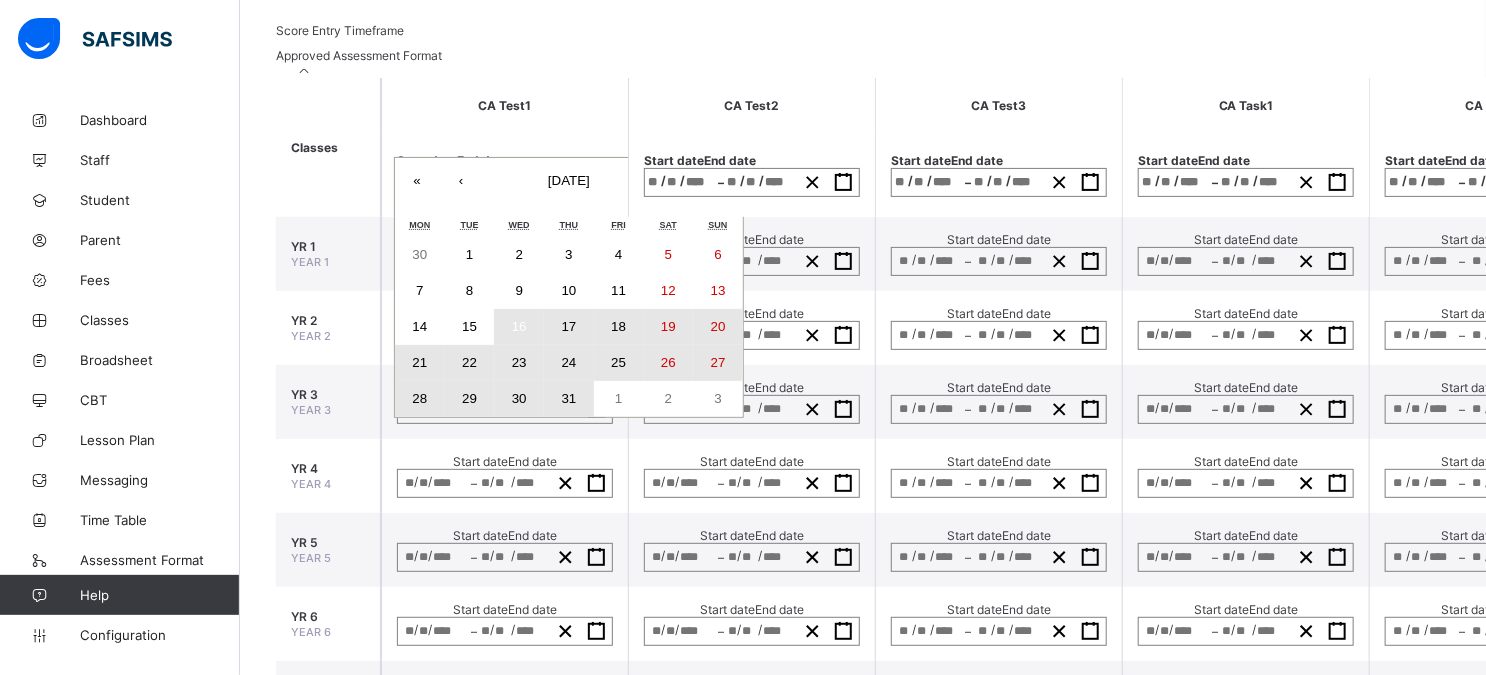 click on "31" at bounding box center [569, 398] 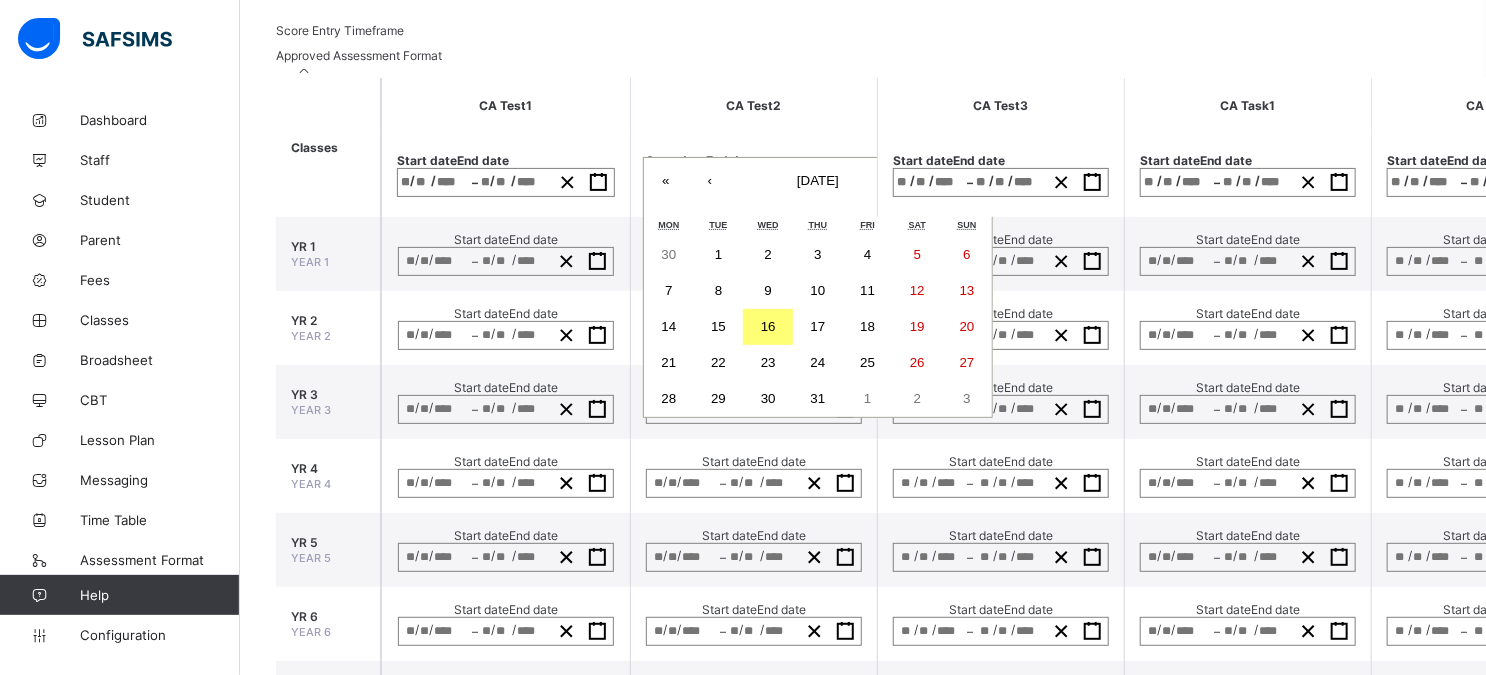 click on "/ / – / / « ‹ [DATE] › » Mon Tue Wed Thu Fri Sat Sun 30 1 2 3 4 5 6 7 8 9 10 11 12 13 14 15 16 17 18 19 20 21 22 23 24 25 26 27 28 29 30 31 1 2 3" at bounding box center [754, 182] 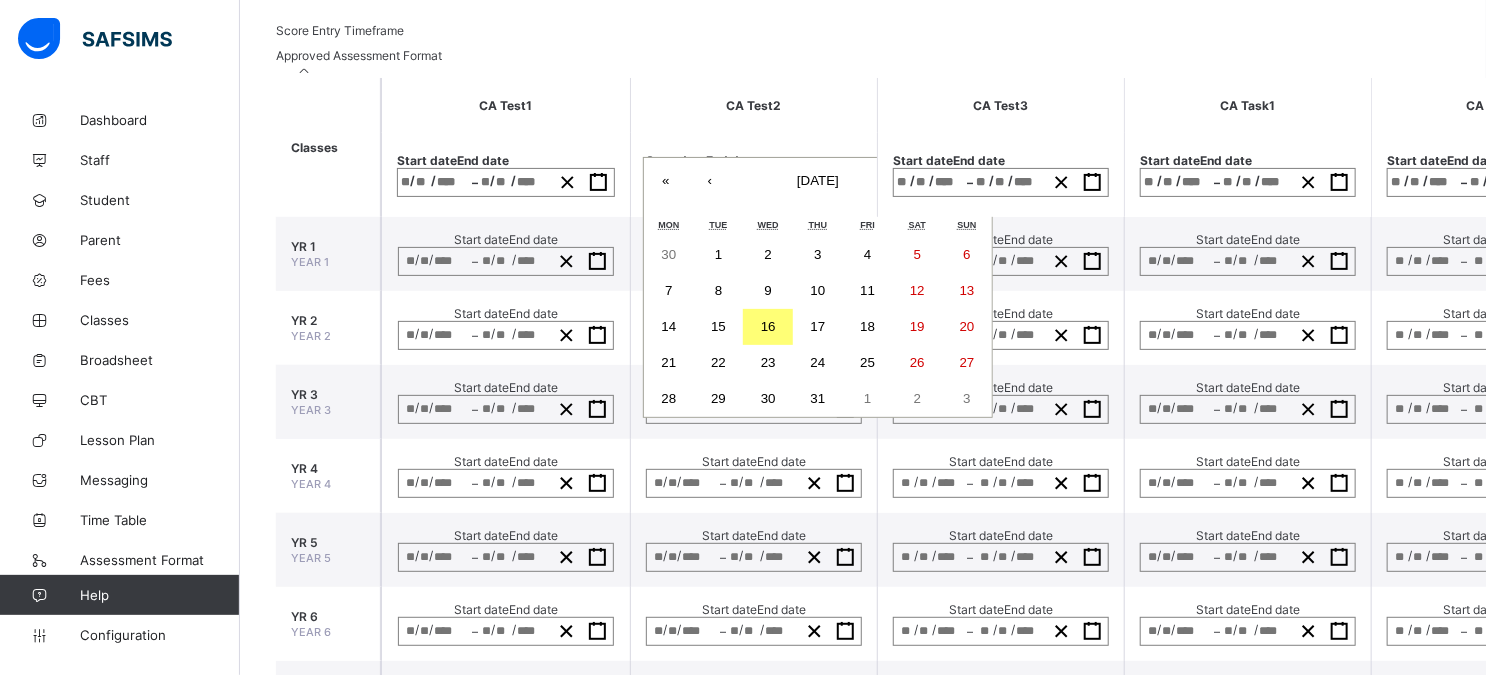 click on "16" at bounding box center (768, 327) 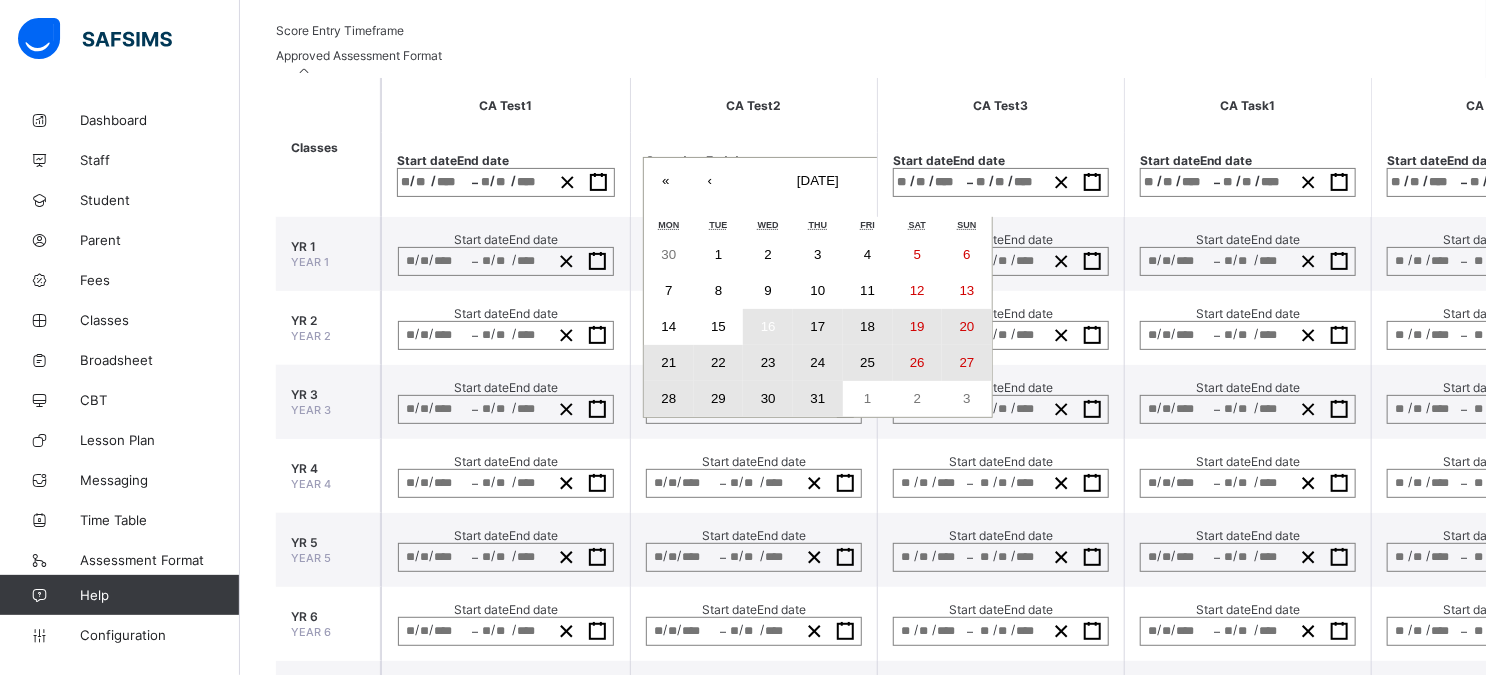 click on "31" at bounding box center [818, 399] 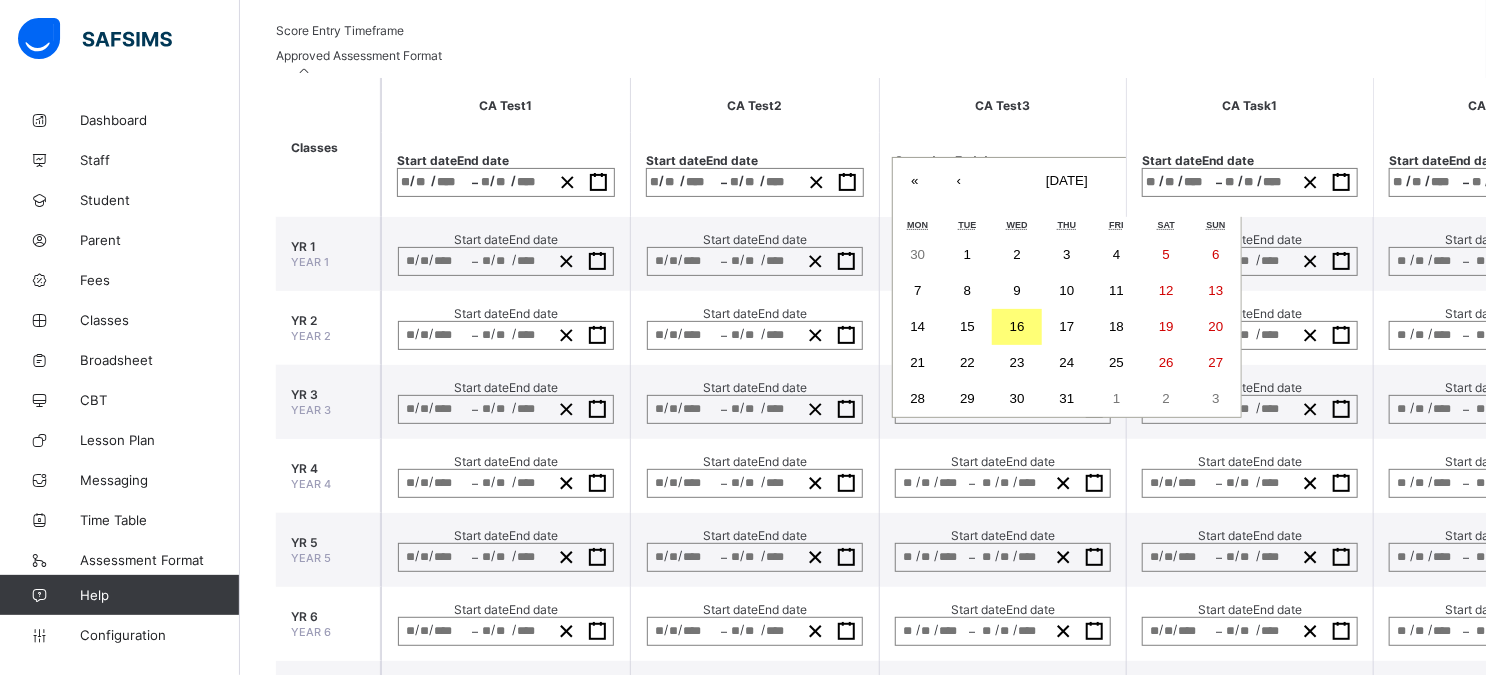 click on "/ / – / / « ‹ [DATE] › » Mon Tue Wed Thu Fri Sat Sun 30 1 2 3 4 5 6 7 8 9 10 11 12 13 14 15 16 17 18 19 20 21 22 23 24 25 26 27 28 29 30 31 1 2 3" at bounding box center [1003, 182] 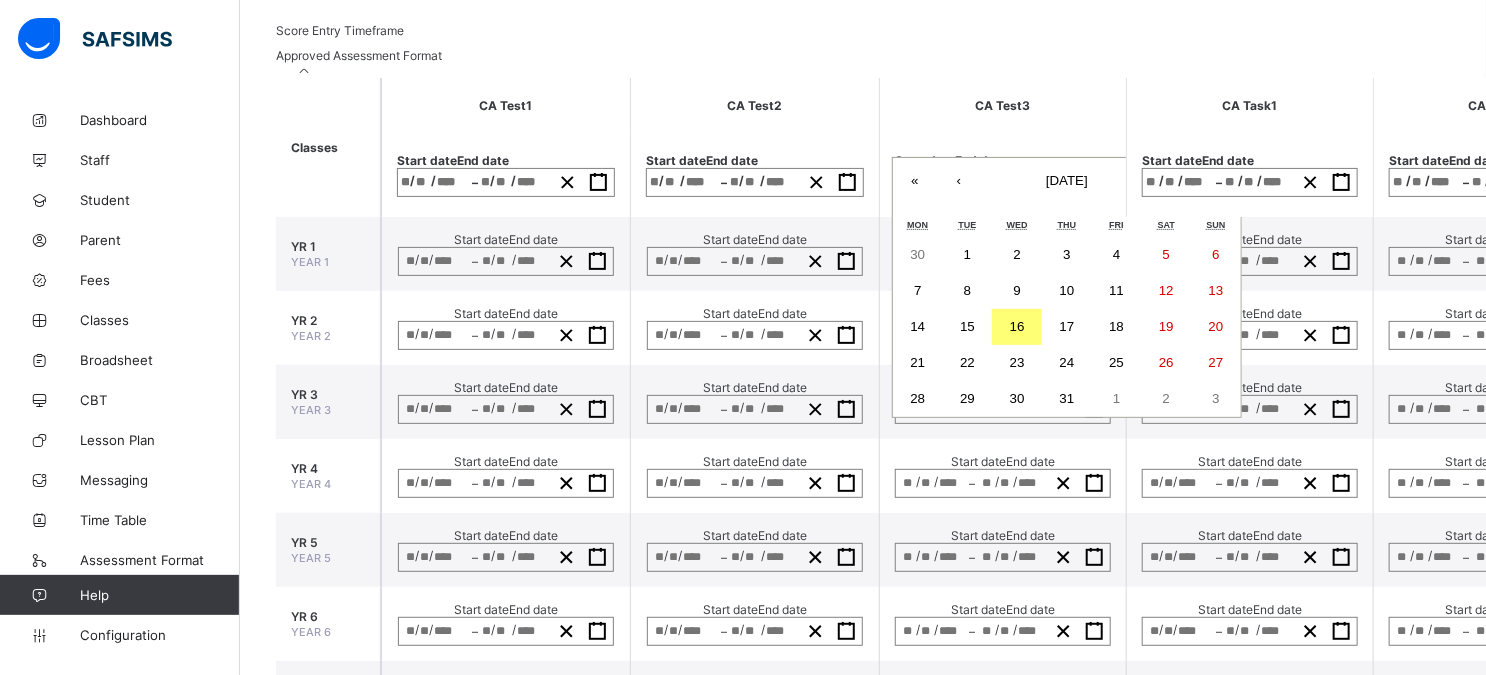 click on "16" at bounding box center (1017, 326) 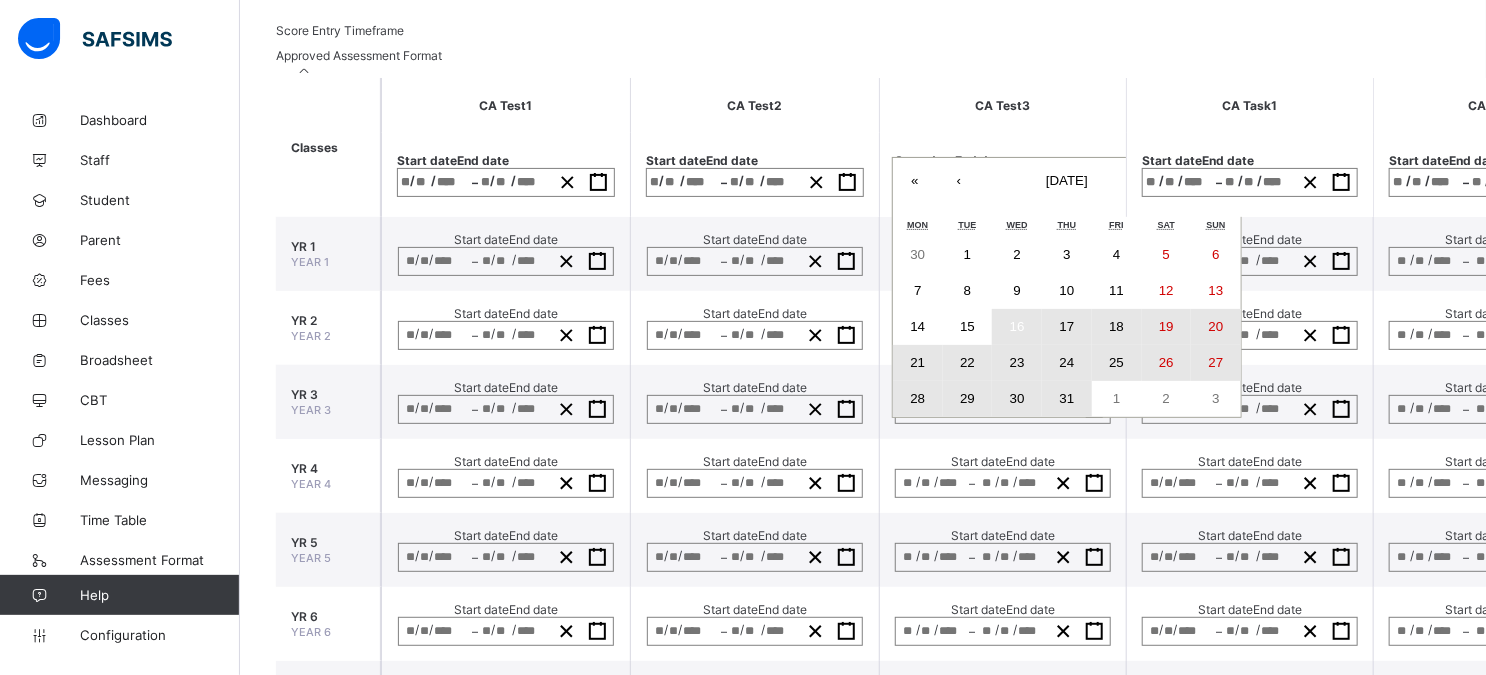 click on "31" at bounding box center [1067, 399] 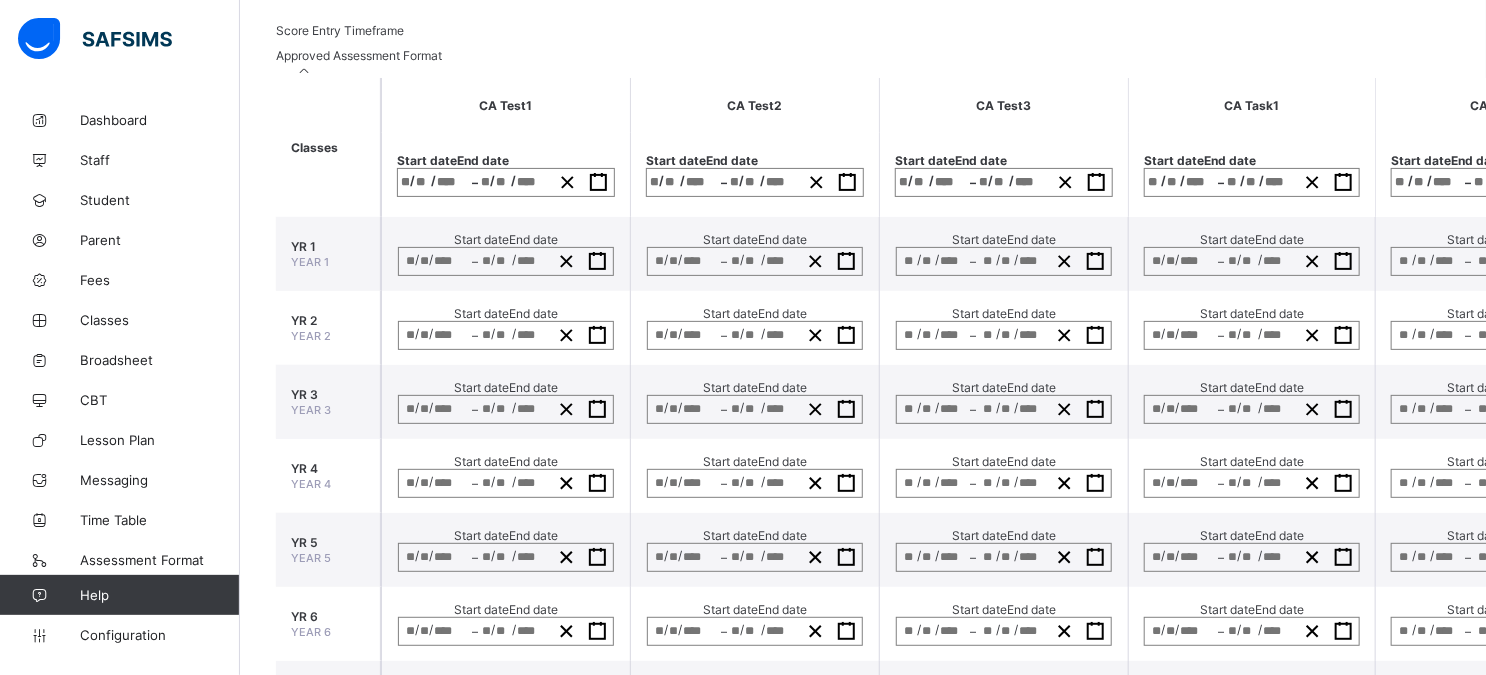 scroll, scrollTop: 0, scrollLeft: 319, axis: horizontal 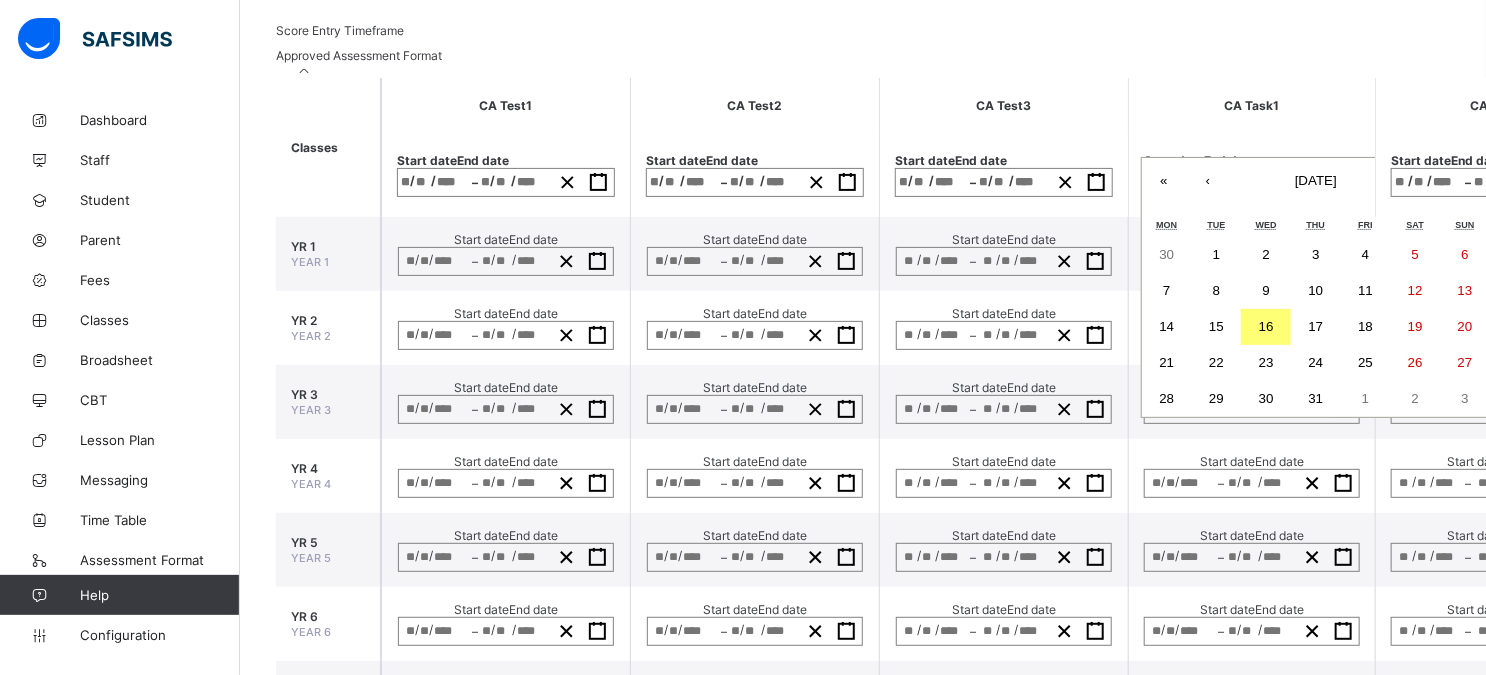 click on "/ / – / / « ‹ [DATE] › » Mon Tue Wed Thu Fri Sat Sun 30 1 2 3 4 5 6 7 8 9 10 11 12 13 14 15 16 17 18 19 20 21 22 23 24 25 26 27 28 29 30 31 1 2 3" at bounding box center (1252, 182) 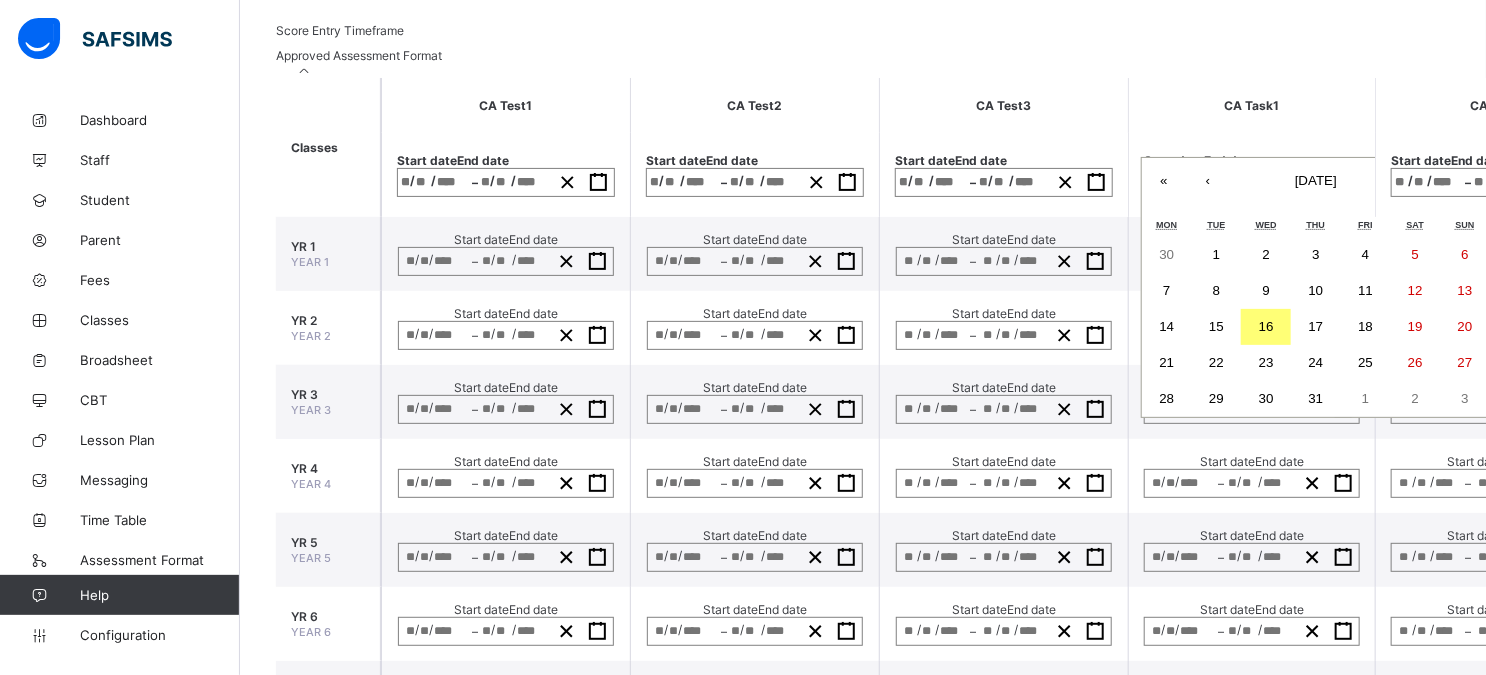 click on "16" at bounding box center [1266, 326] 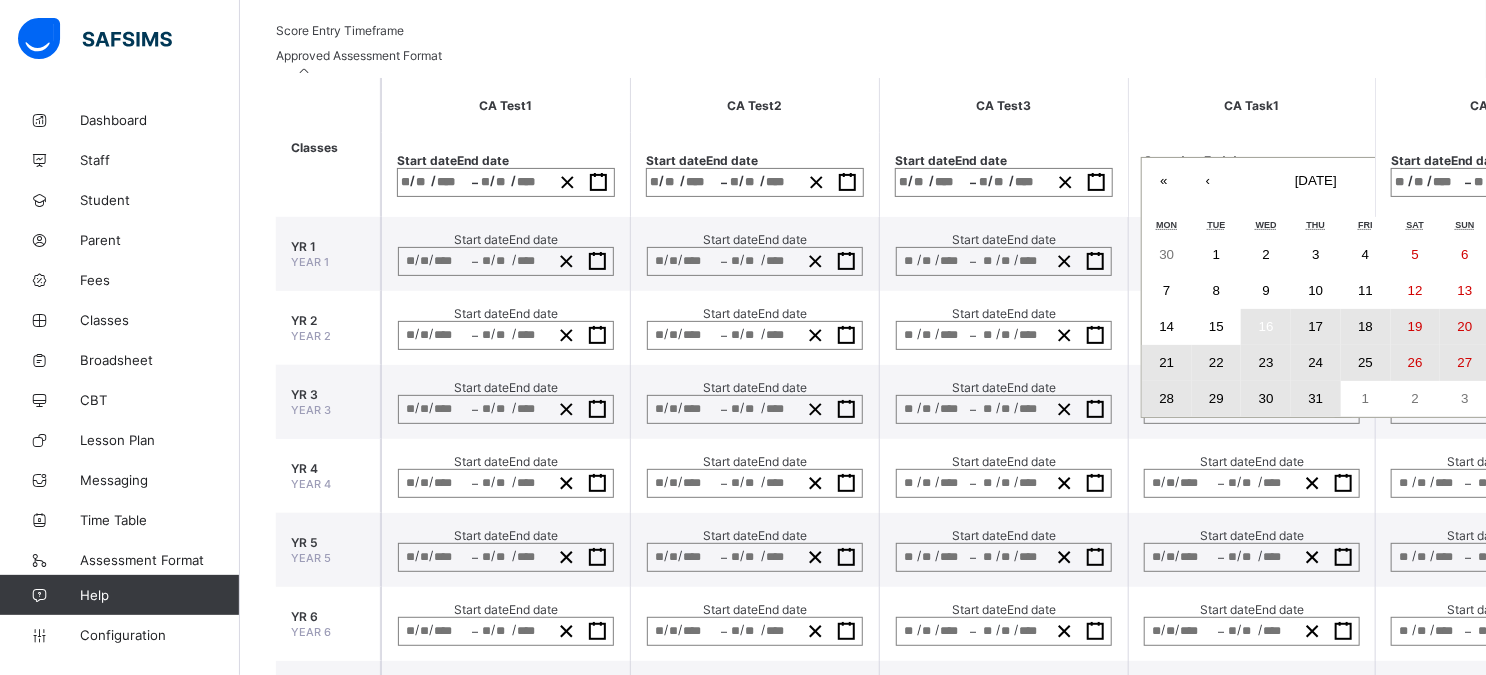 click on "31" at bounding box center (1316, 398) 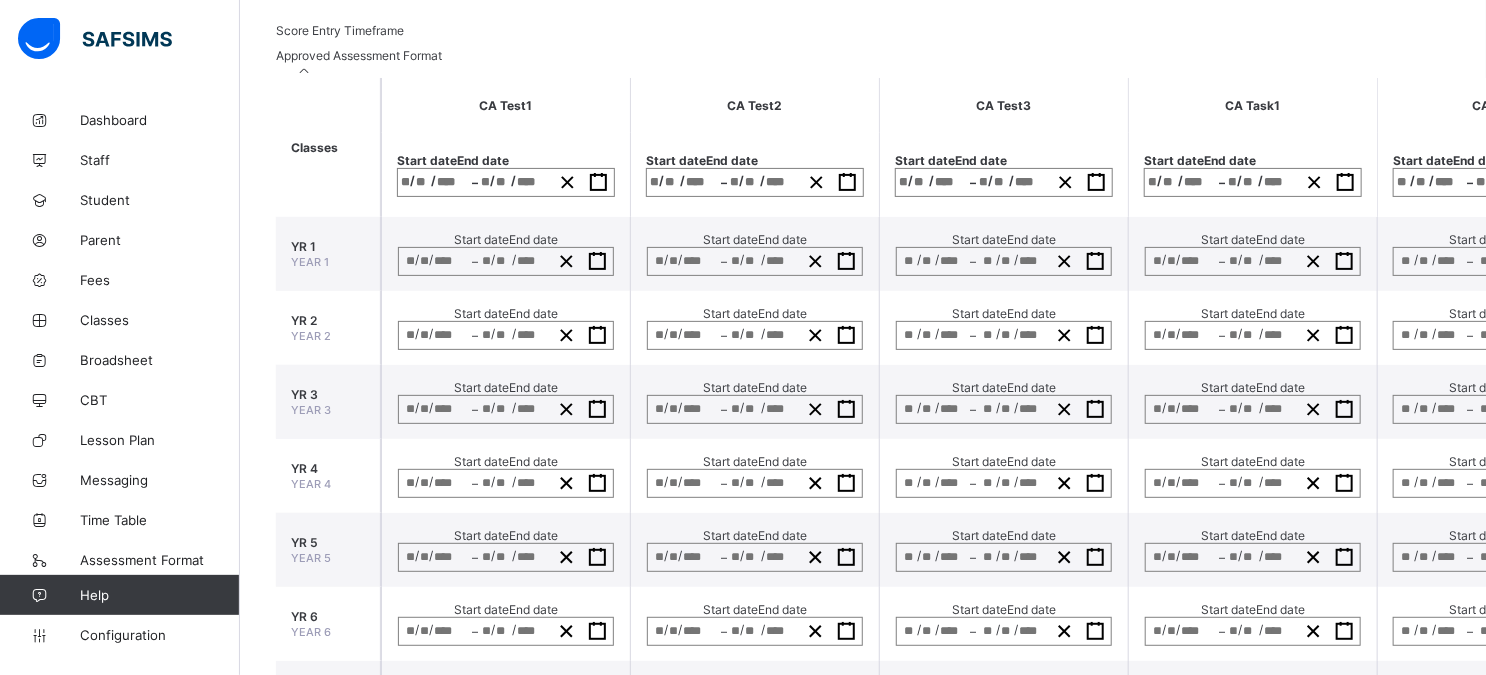 scroll, scrollTop: 0, scrollLeft: 664, axis: horizontal 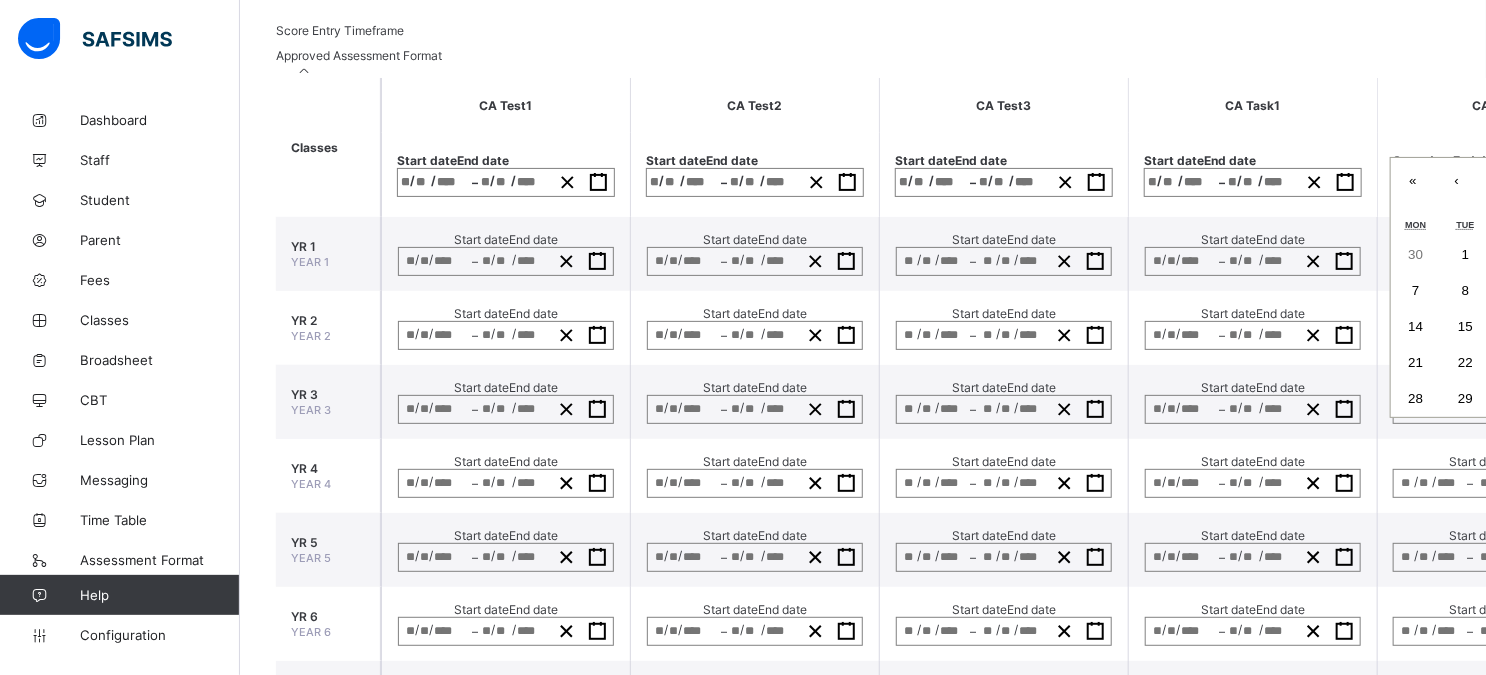 click on "16" at bounding box center [1515, 326] 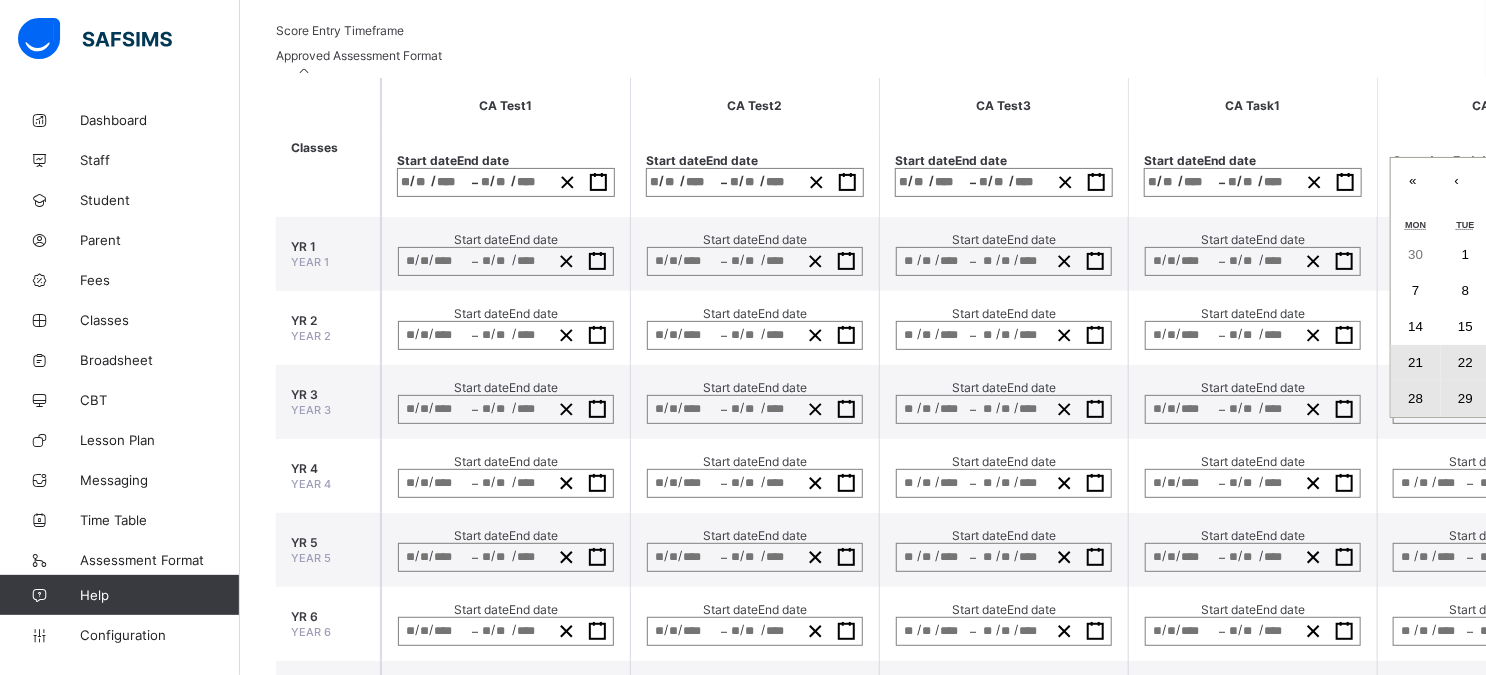 click on "31" at bounding box center (1565, 399) 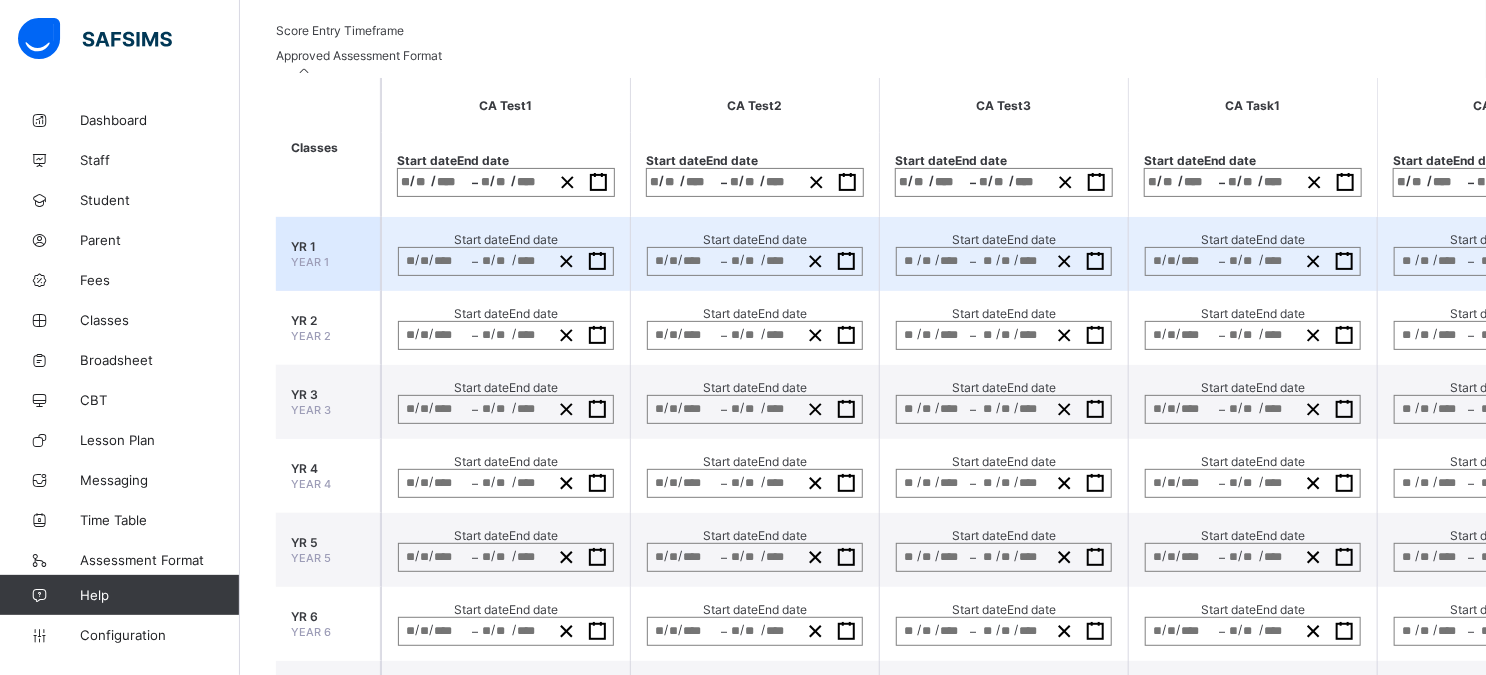 scroll, scrollTop: 0, scrollLeft: 1079, axis: horizontal 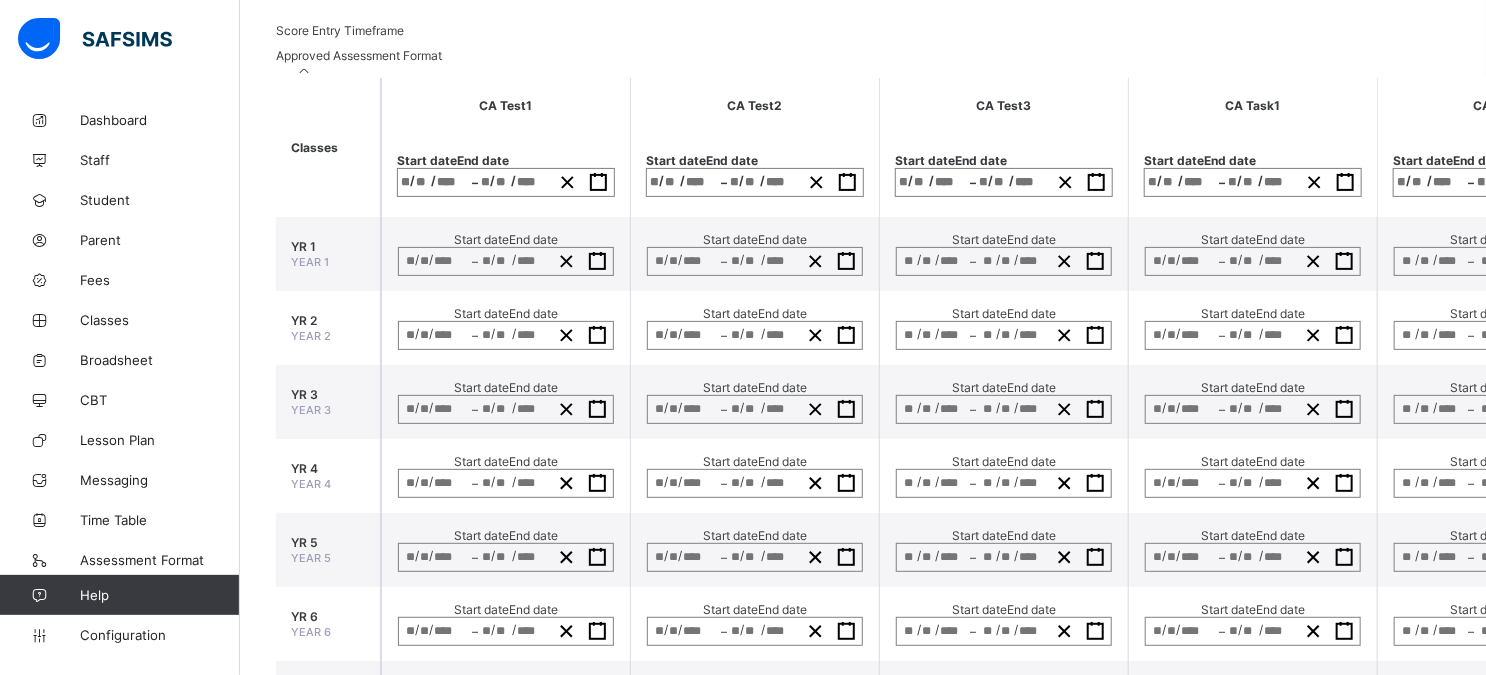 click on "/ / – / / « ‹ [DATE] › » Mon Tue Wed Thu Fri Sat Sun 30 1 2 3 4 5 6 7 8 9 10 11 12 13 14 15 16 17 18 19 20 21 22 23 24 25 26 27 28 29 30 31 1 2 3" at bounding box center (1750, 182) 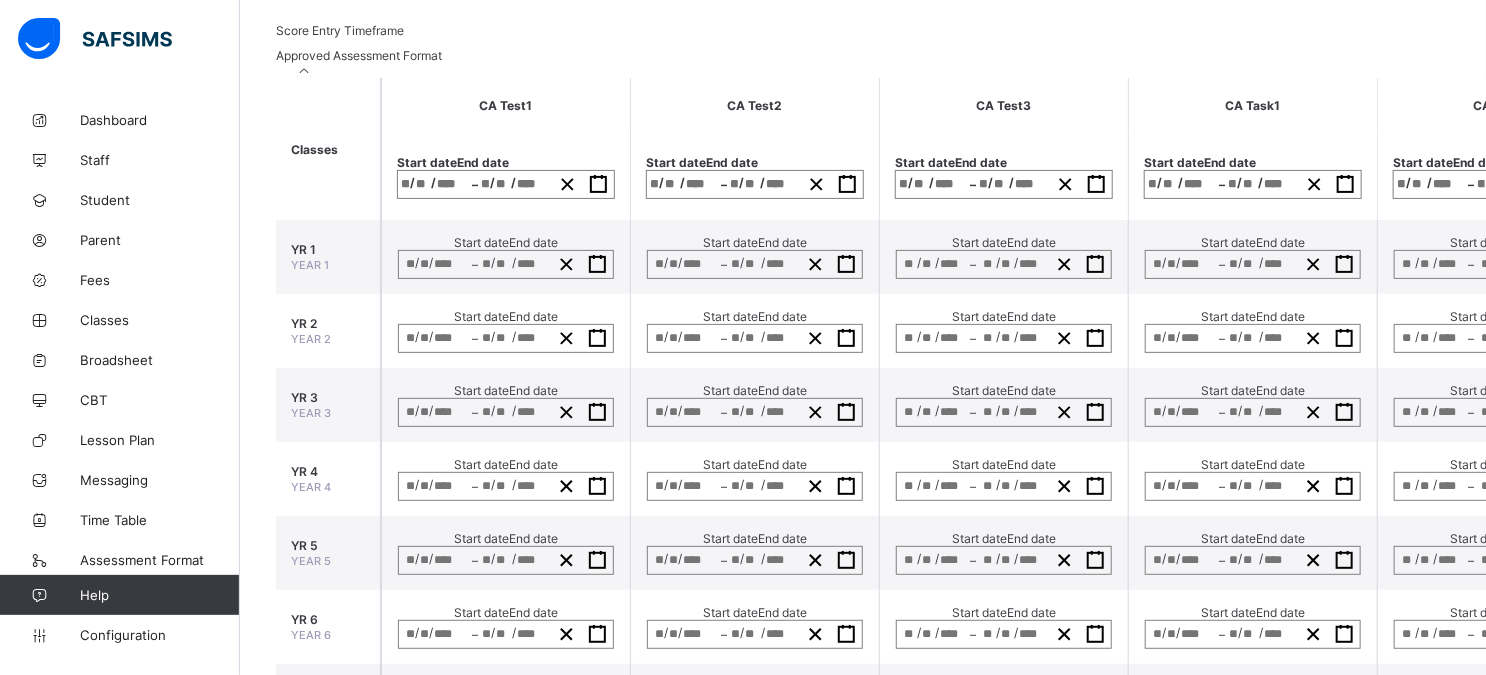 click on "/ / – / / « ‹ [DATE] › » Mon Tue Wed Thu Fri Sat Sun 30 1 2 3 4 5 6 7 8 9 10 11 12 13 14 15 16 17 18 19 20 21 22 23 24 25 26 27 28 29 30 31 1 2 3" at bounding box center [1998, 184] 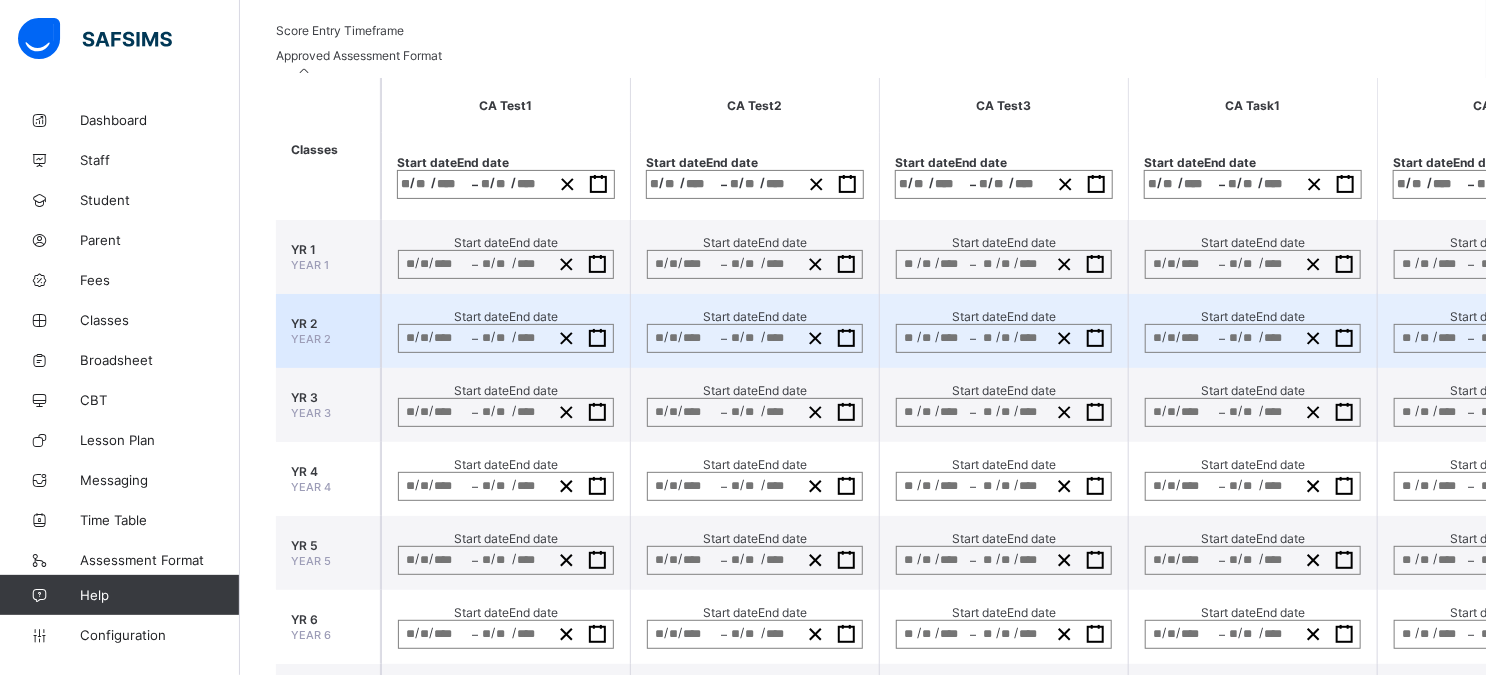 scroll, scrollTop: 0, scrollLeft: 1215, axis: horizontal 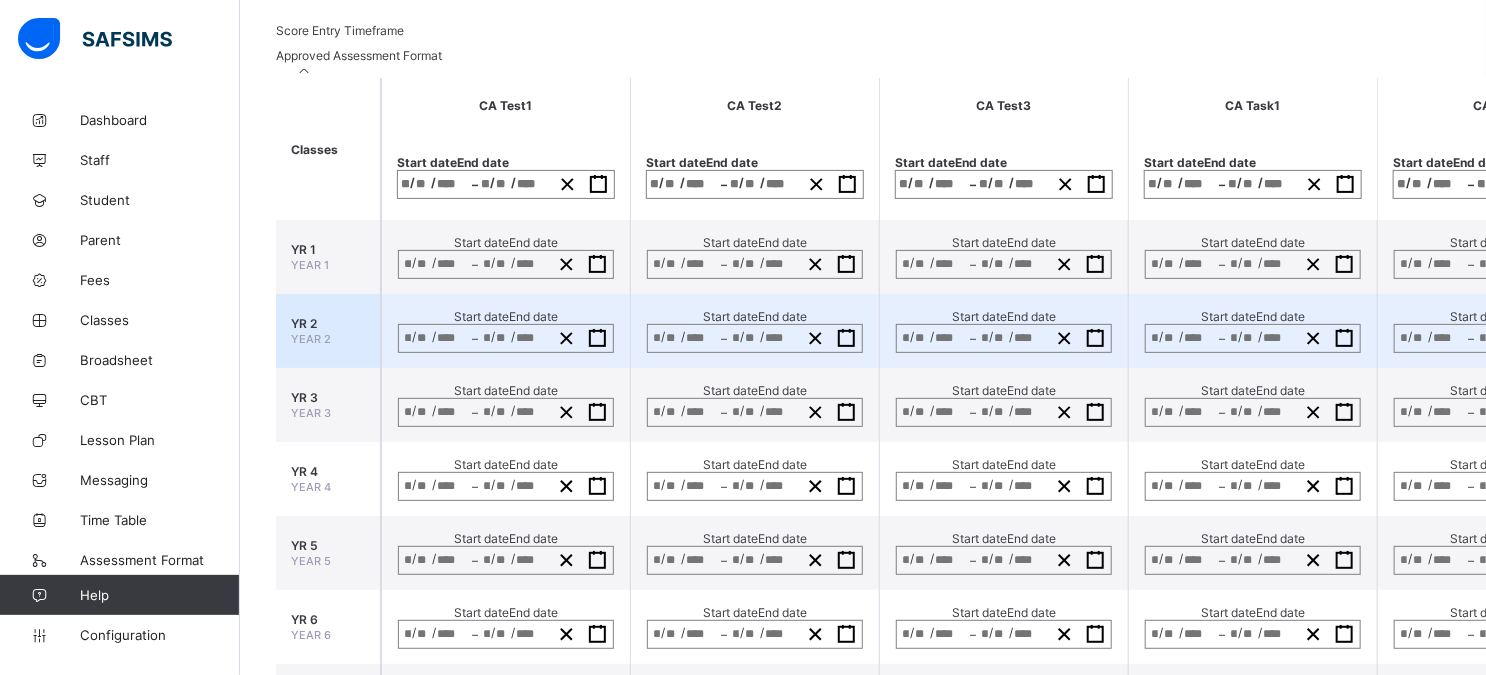 type on "**********" 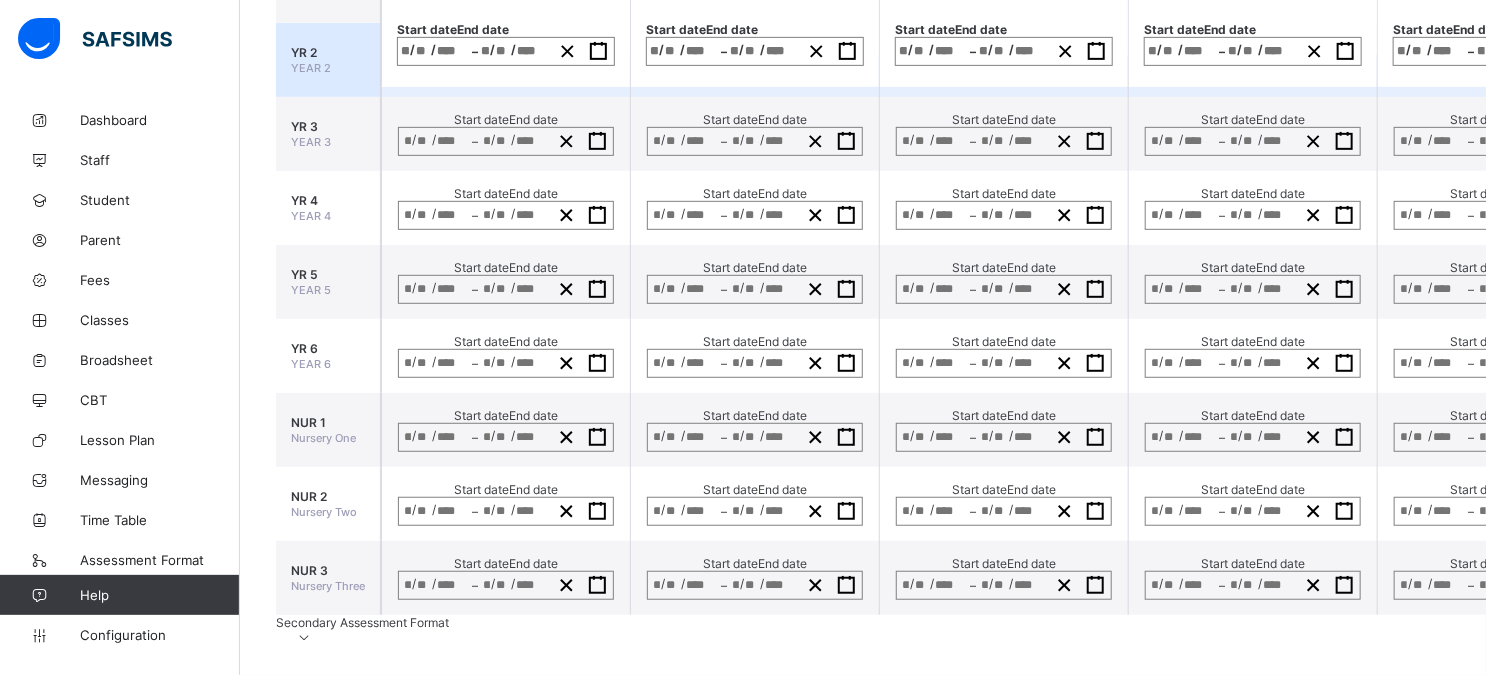 scroll, scrollTop: 0, scrollLeft: 0, axis: both 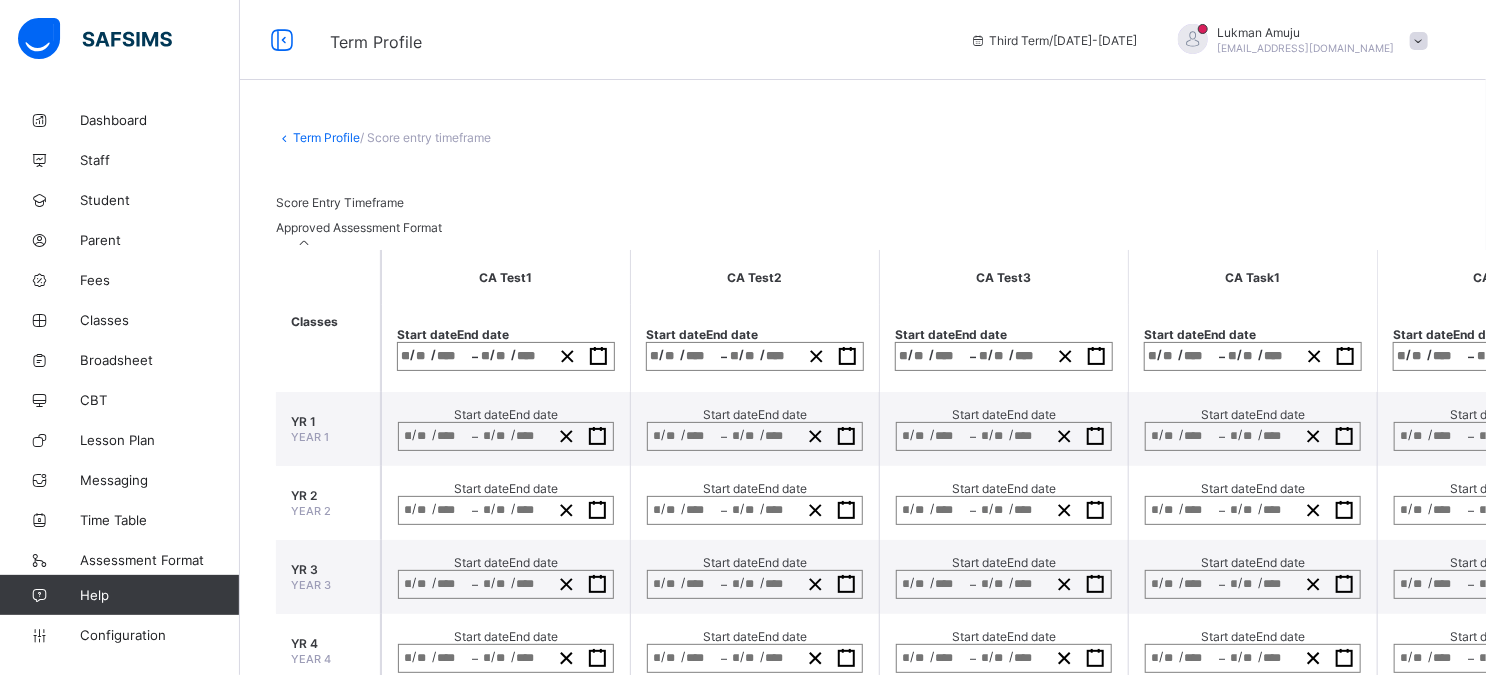 click at bounding box center [304, 242] 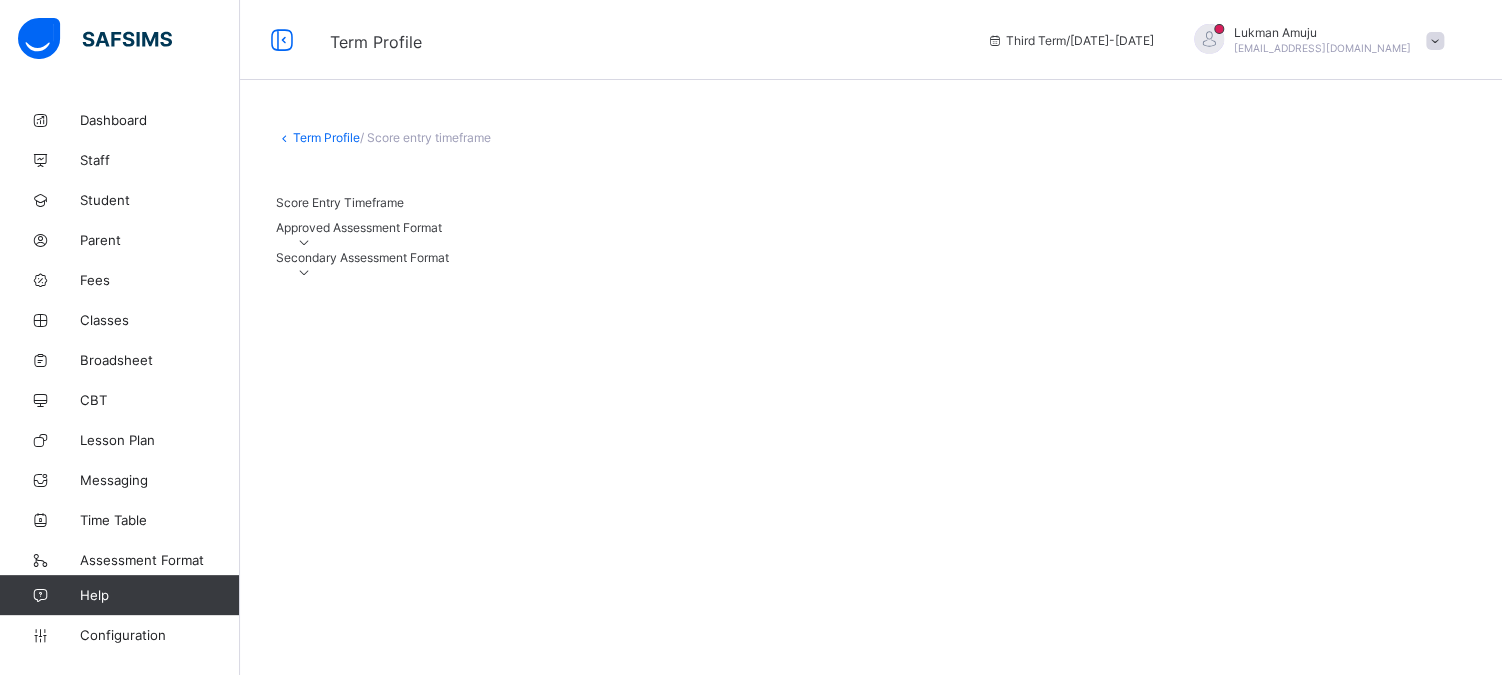 click on "Secondary Assessment Format" at bounding box center (871, 265) 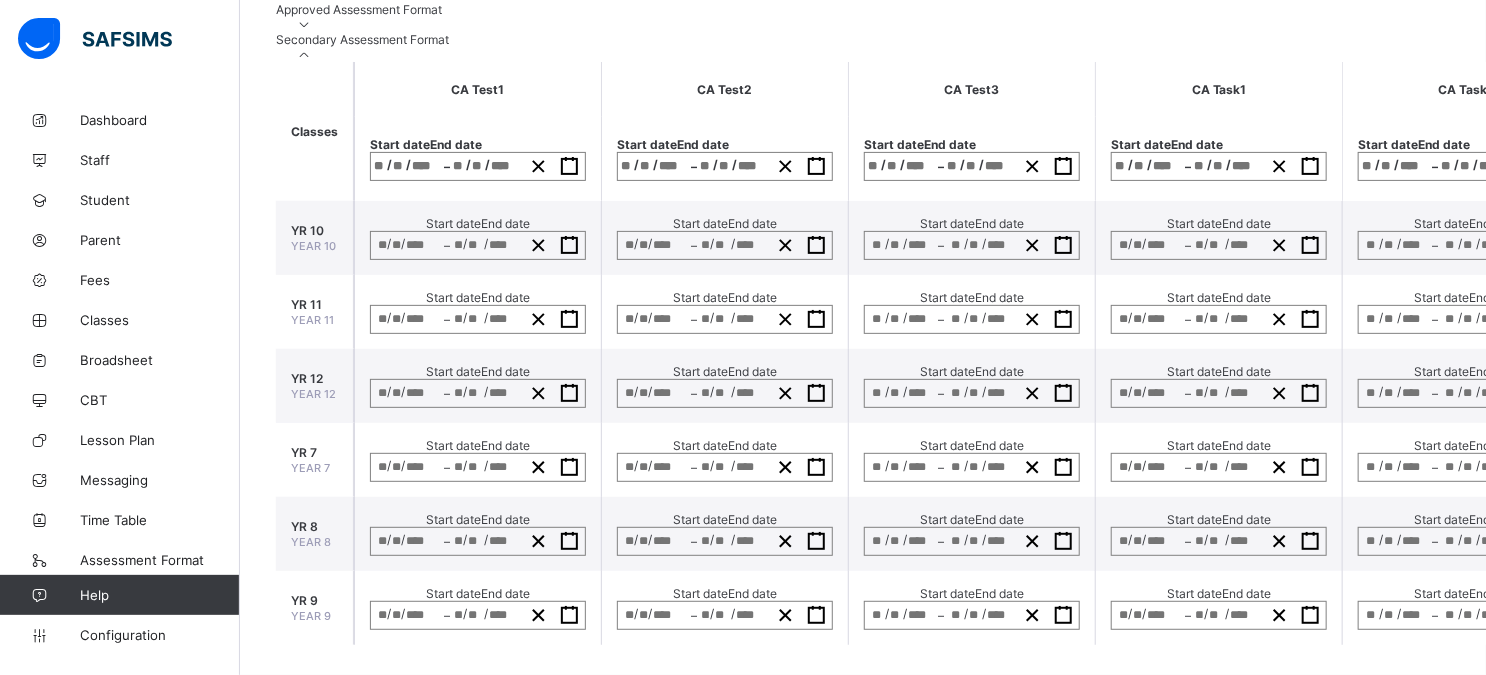 scroll, scrollTop: 236, scrollLeft: 0, axis: vertical 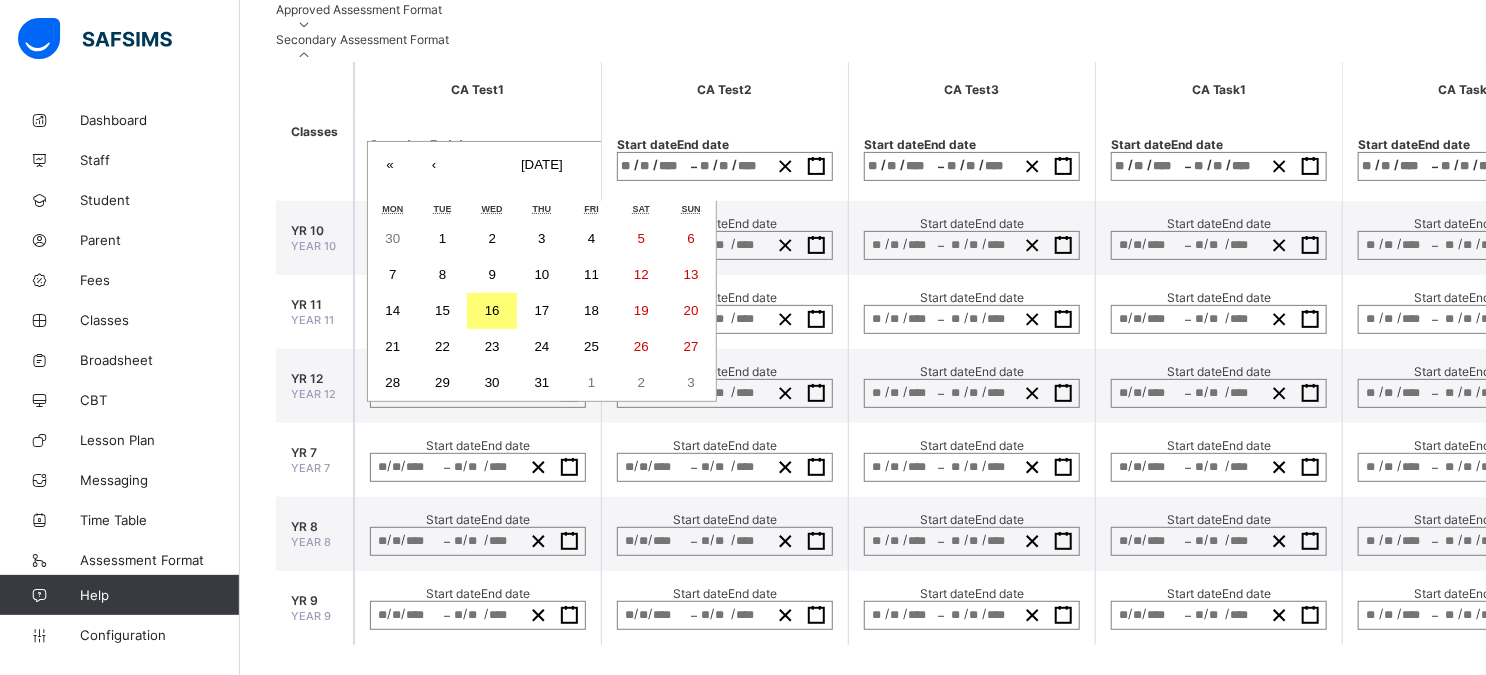 click on "/ / – / / « ‹ [DATE] › » Mon Tue Wed Thu Fri Sat Sun 30 1 2 3 4 5 6 7 8 9 10 11 12 13 14 15 16 17 18 19 20 21 22 23 24 25 26 27 28 29 30 31 1 2 3" at bounding box center (478, 166) 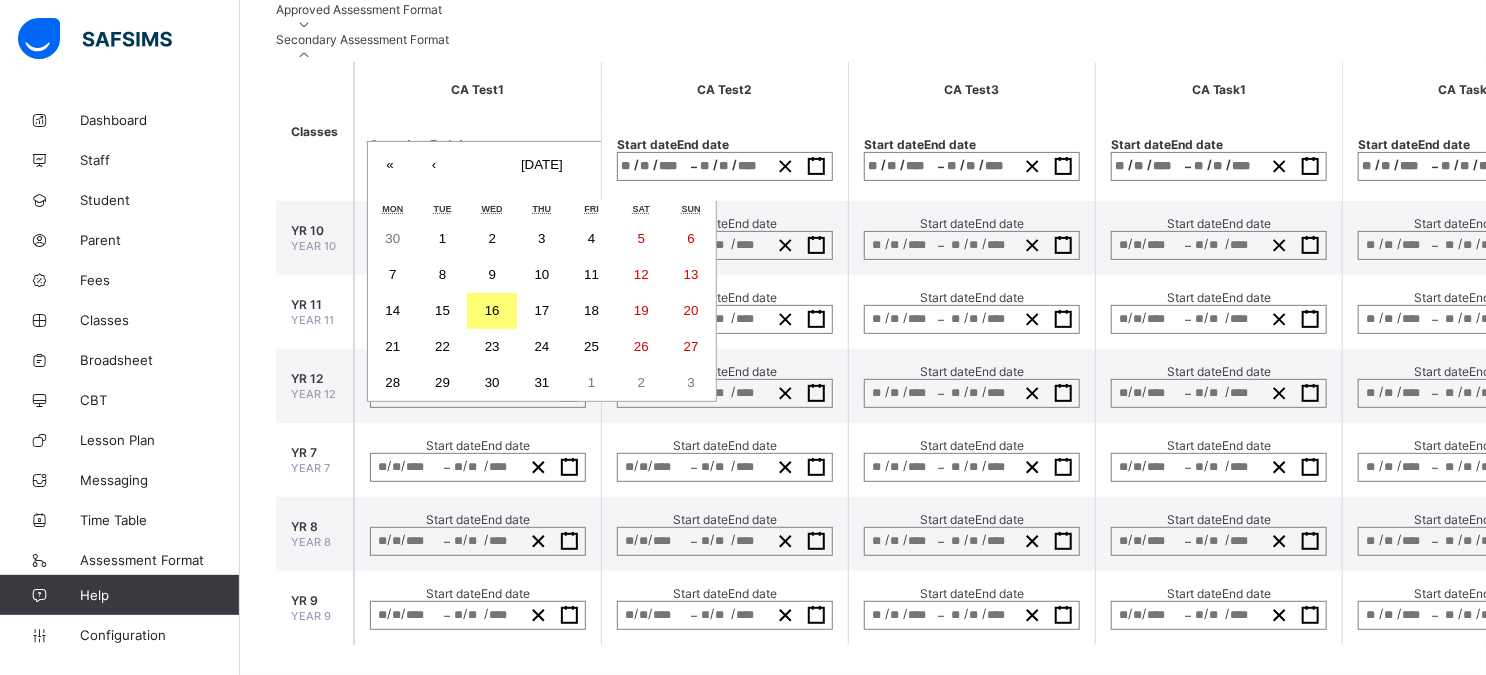 click on "16" at bounding box center (492, 310) 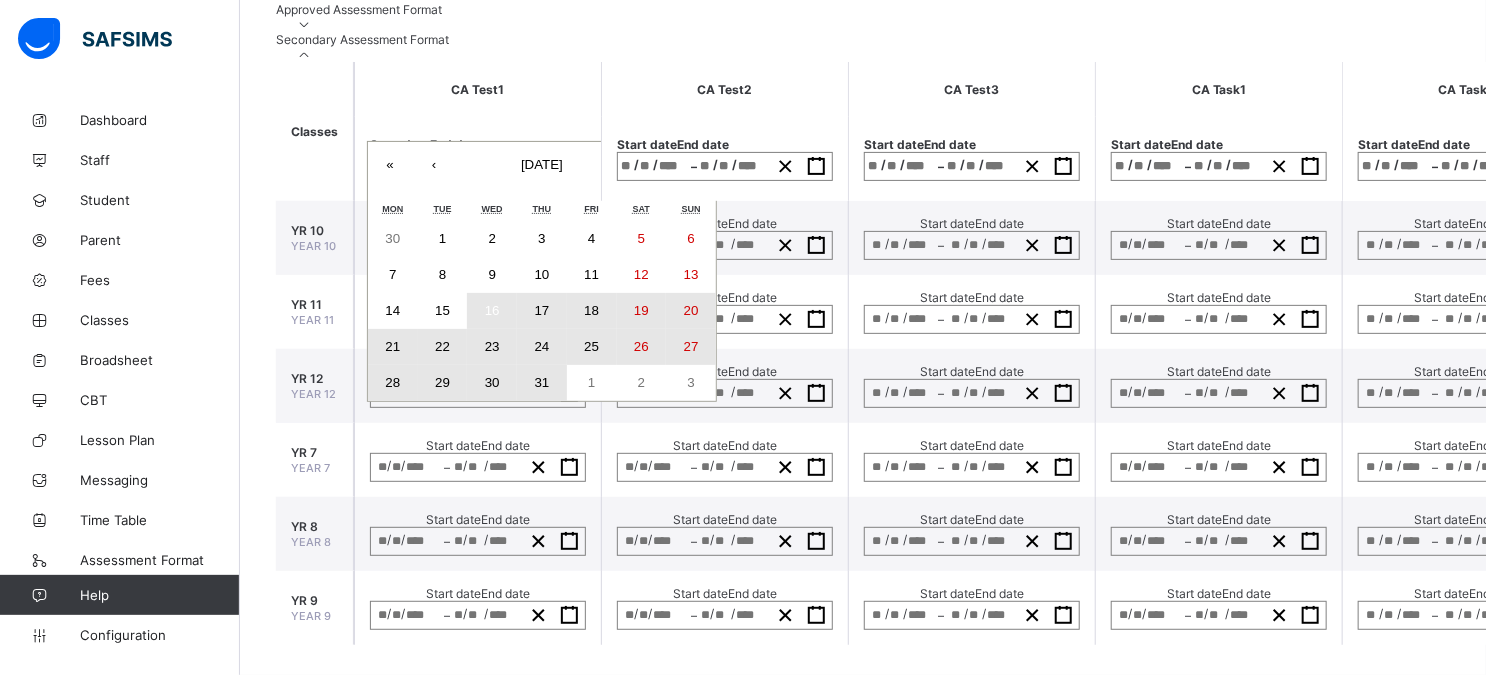 click on "31" at bounding box center [542, 383] 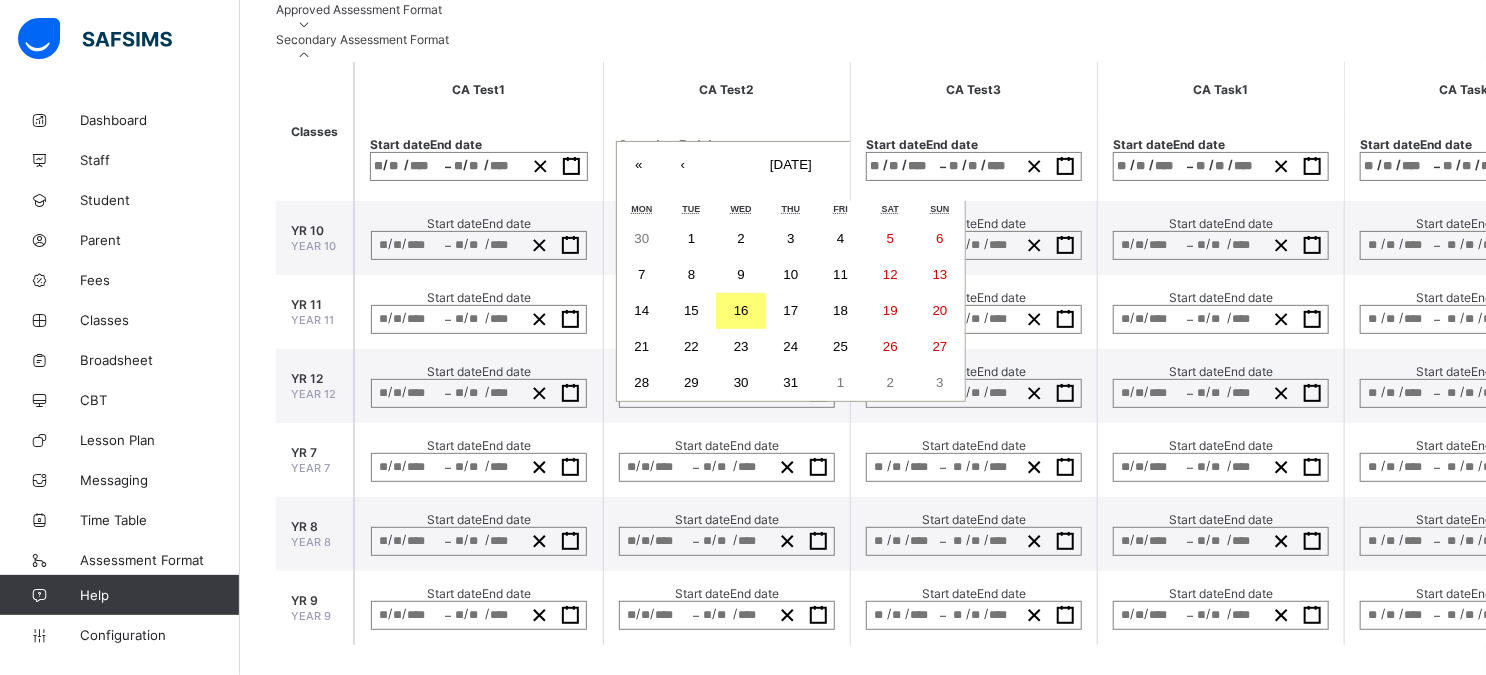 click on "/ / – / / « ‹ [DATE] › » Mon Tue Wed Thu Fri Sat Sun 30 1 2 3 4 5 6 7 8 9 10 11 12 13 14 15 16 17 18 19 20 21 22 23 24 25 26 27 28 29 30 31 1 2 3" at bounding box center [727, 166] 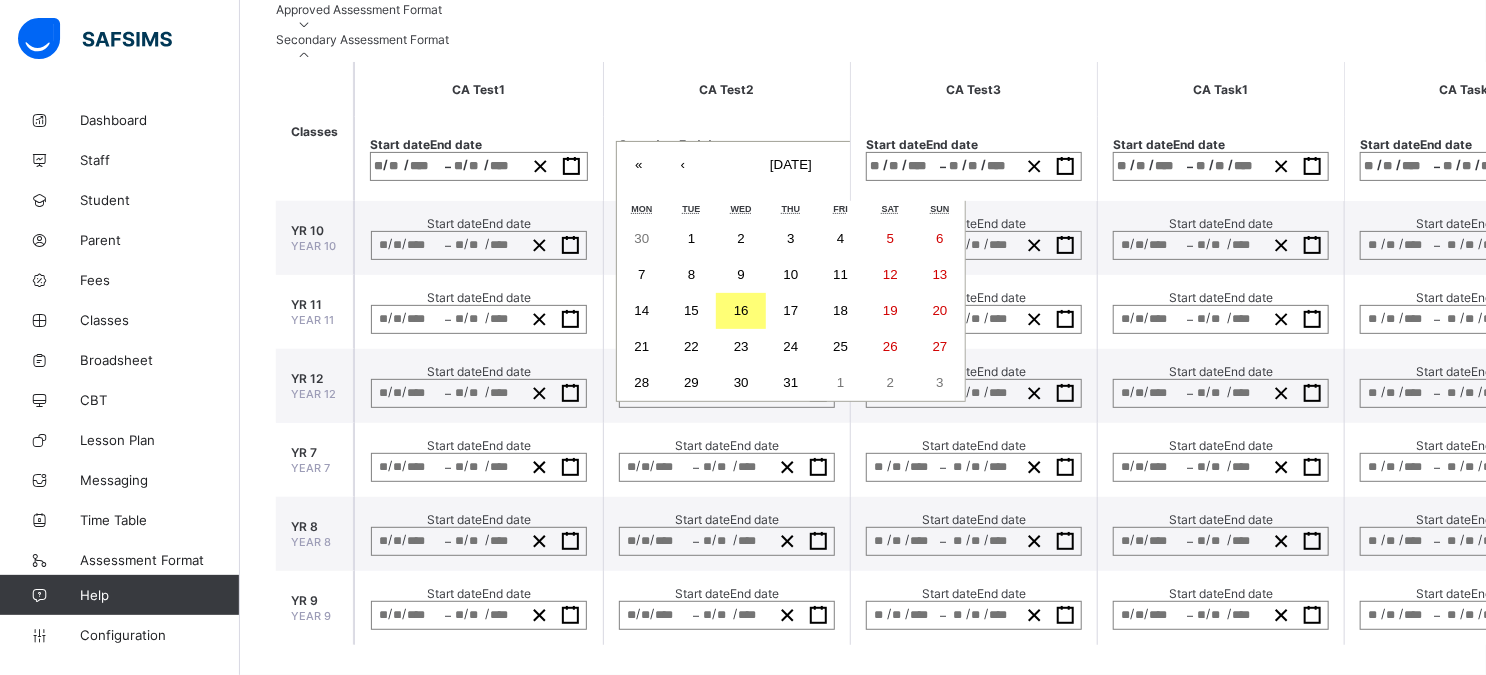 click on "16" at bounding box center [741, 311] 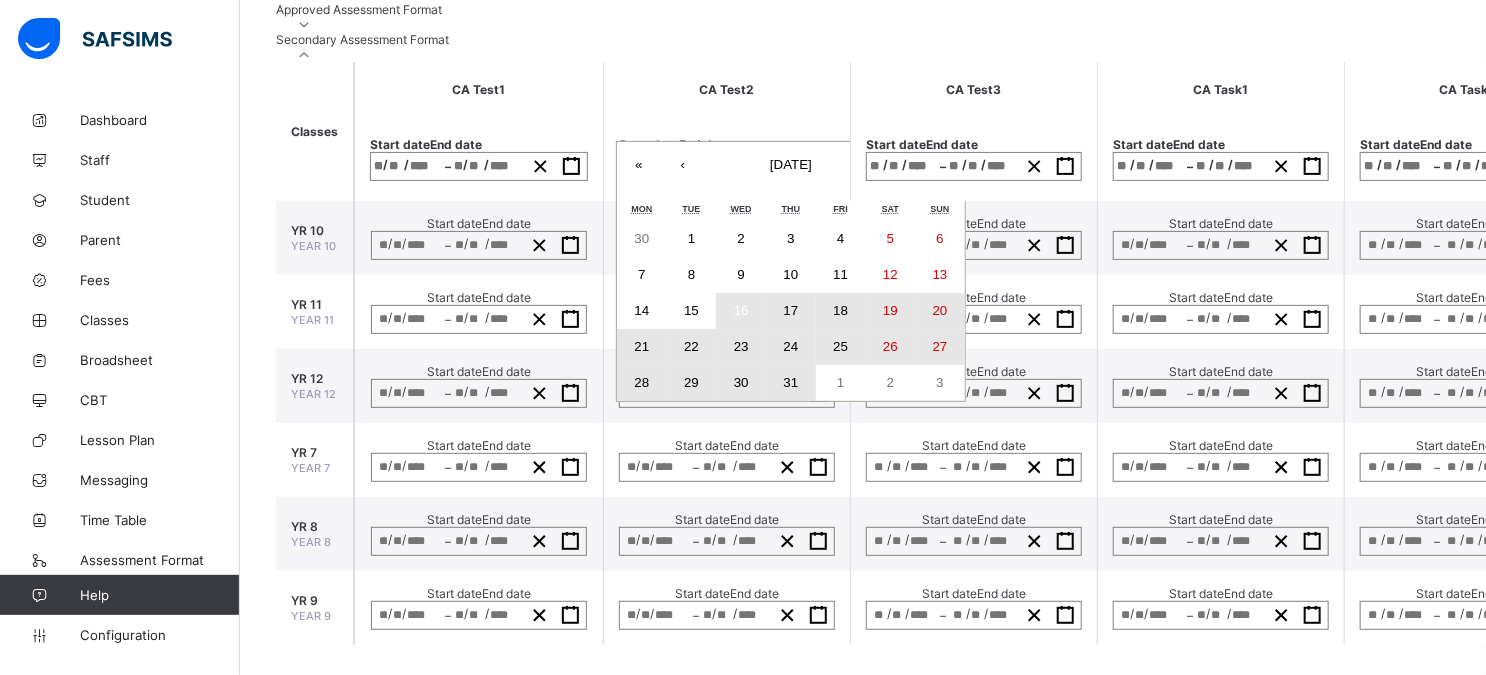 click on "31" at bounding box center (791, 383) 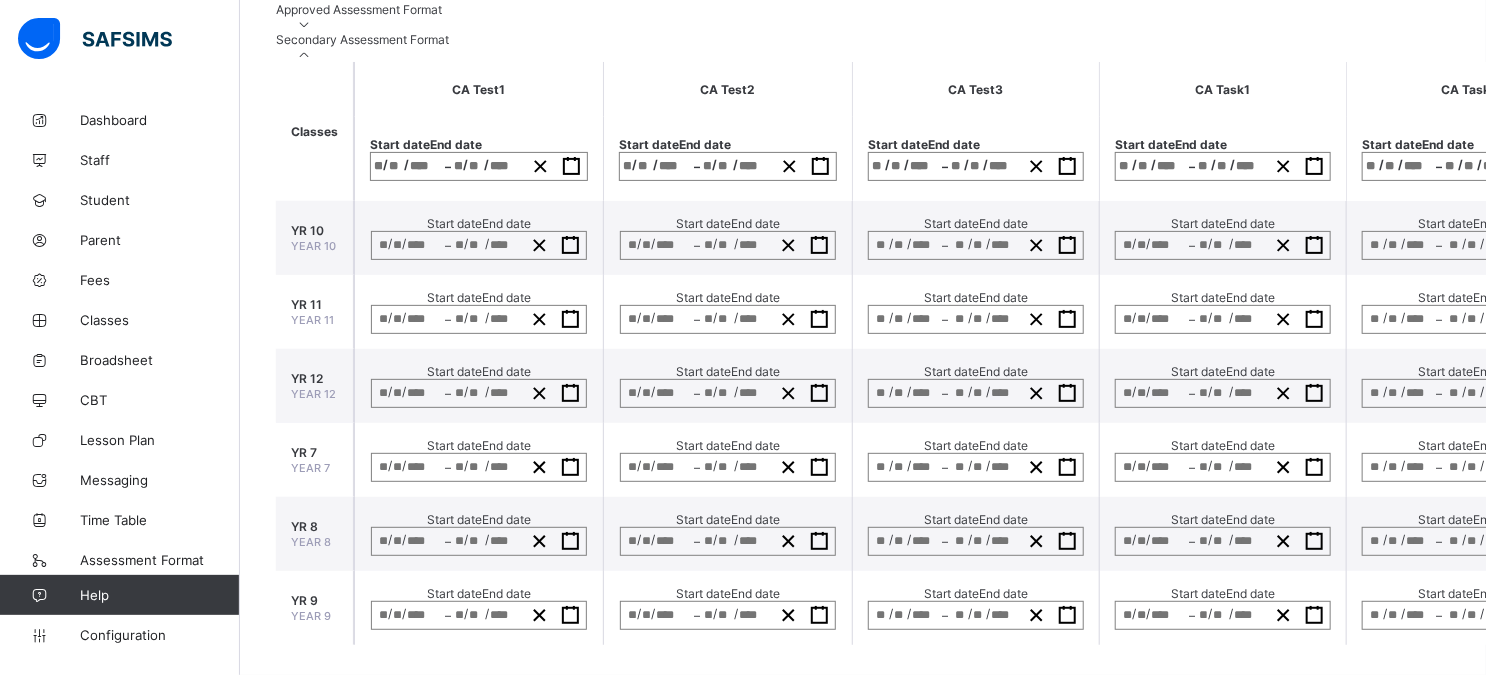 click on "/ /" at bounding box center [905, 166] 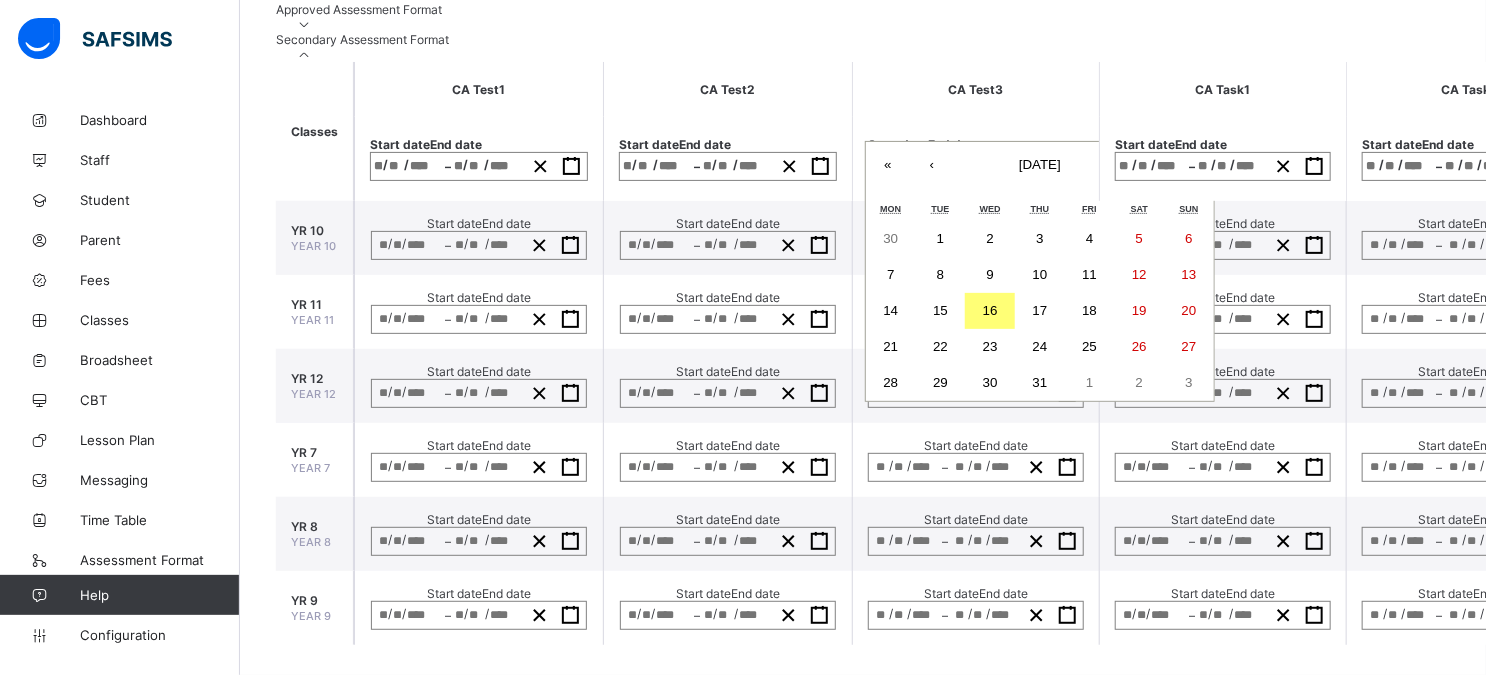 click on "16" at bounding box center (990, 311) 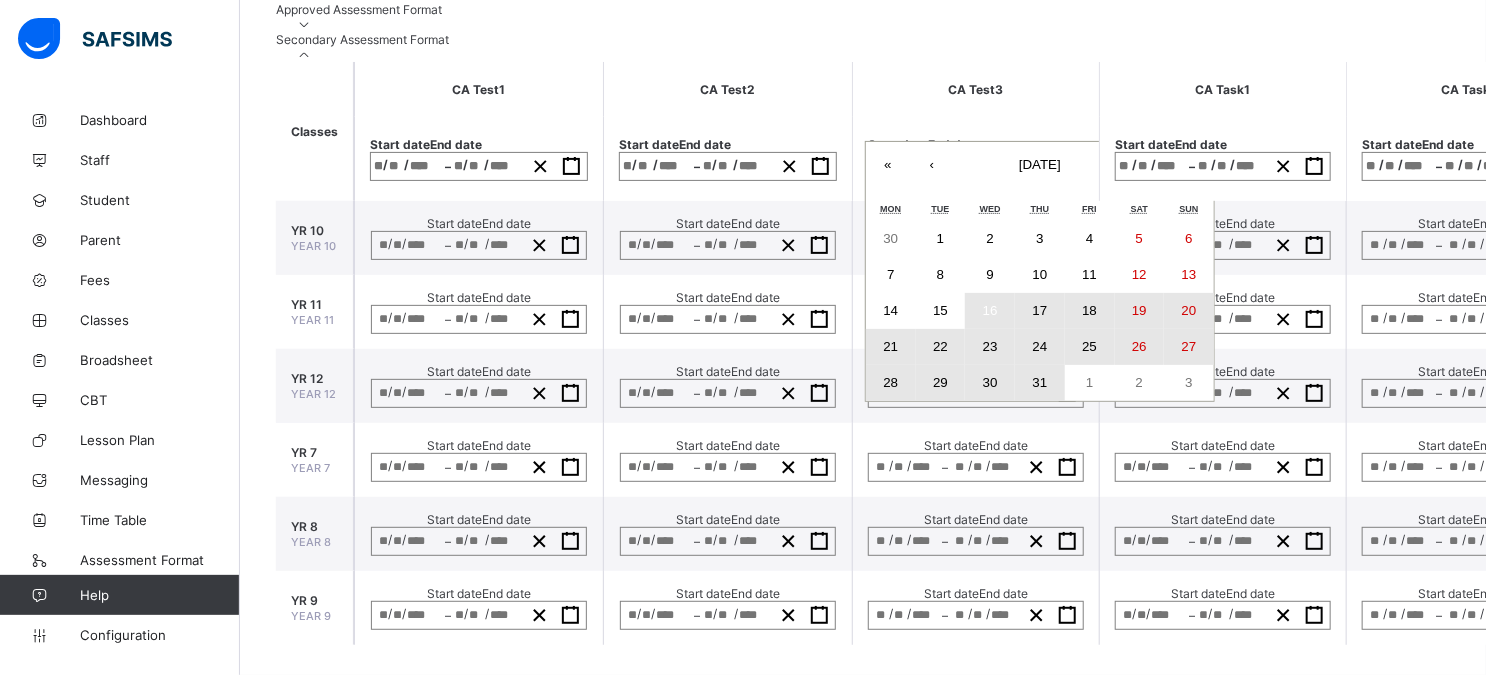 click on "31" at bounding box center [1040, 382] 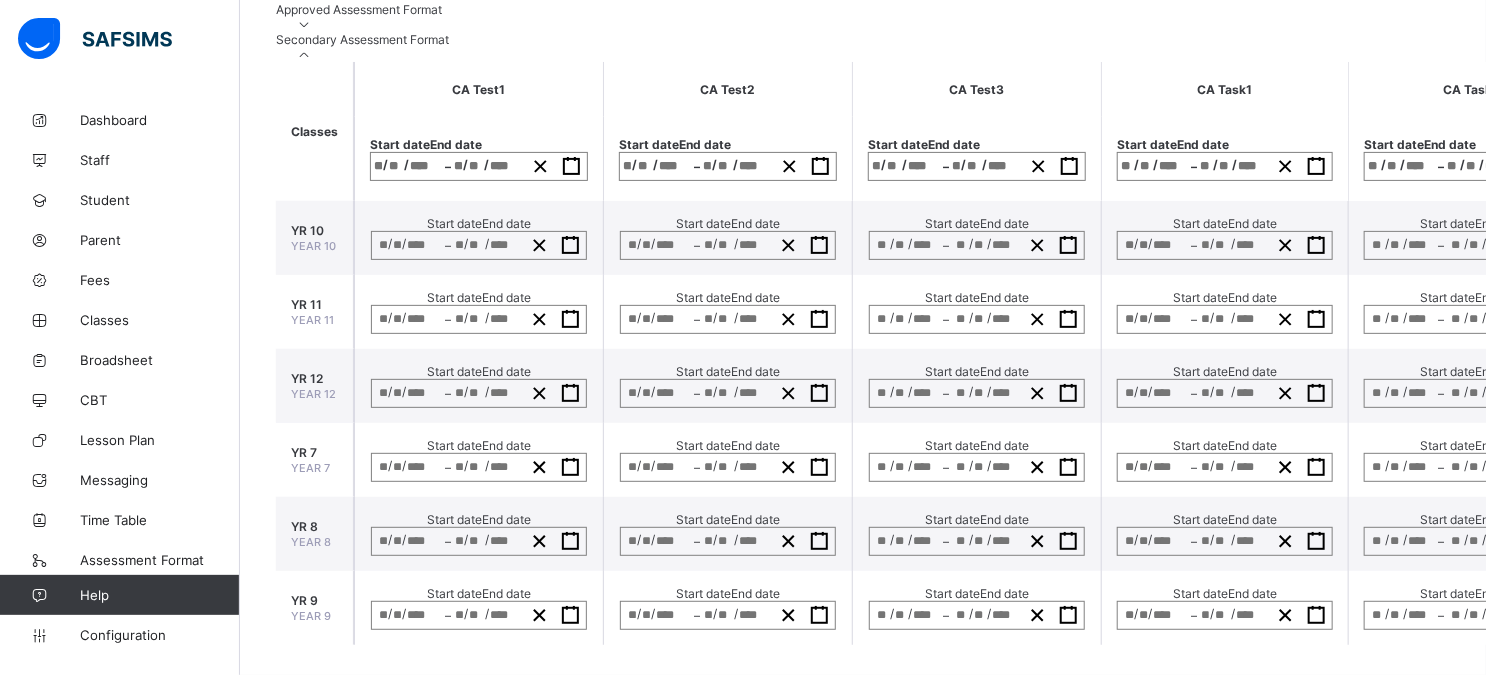 scroll, scrollTop: 0, scrollLeft: 395, axis: horizontal 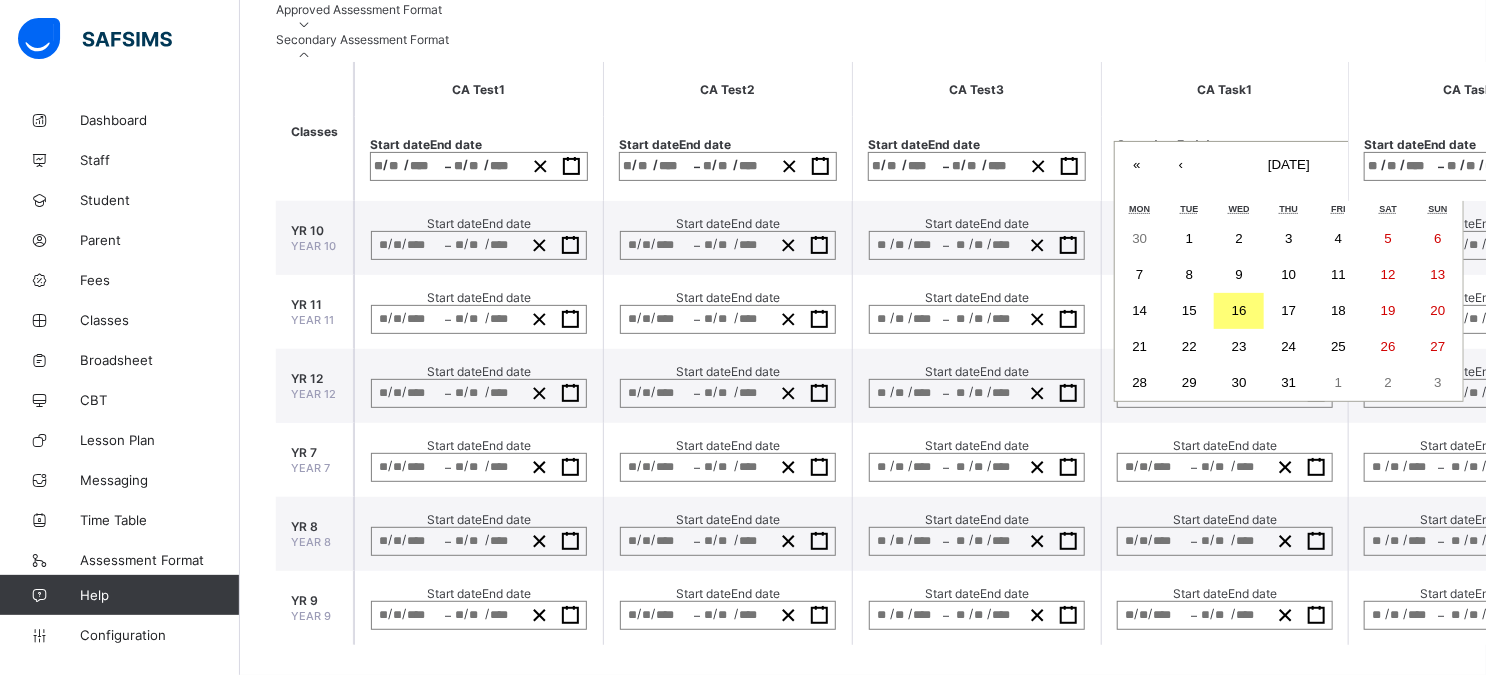 click on "/ / – / / « ‹ [DATE] › » Mon Tue Wed Thu Fri Sat Sun 30 1 2 3 4 5 6 7 8 9 10 11 12 13 14 15 16 17 18 19 20 21 22 23 24 25 26 27 28 29 30 31 1 2 3" at bounding box center (1225, 166) 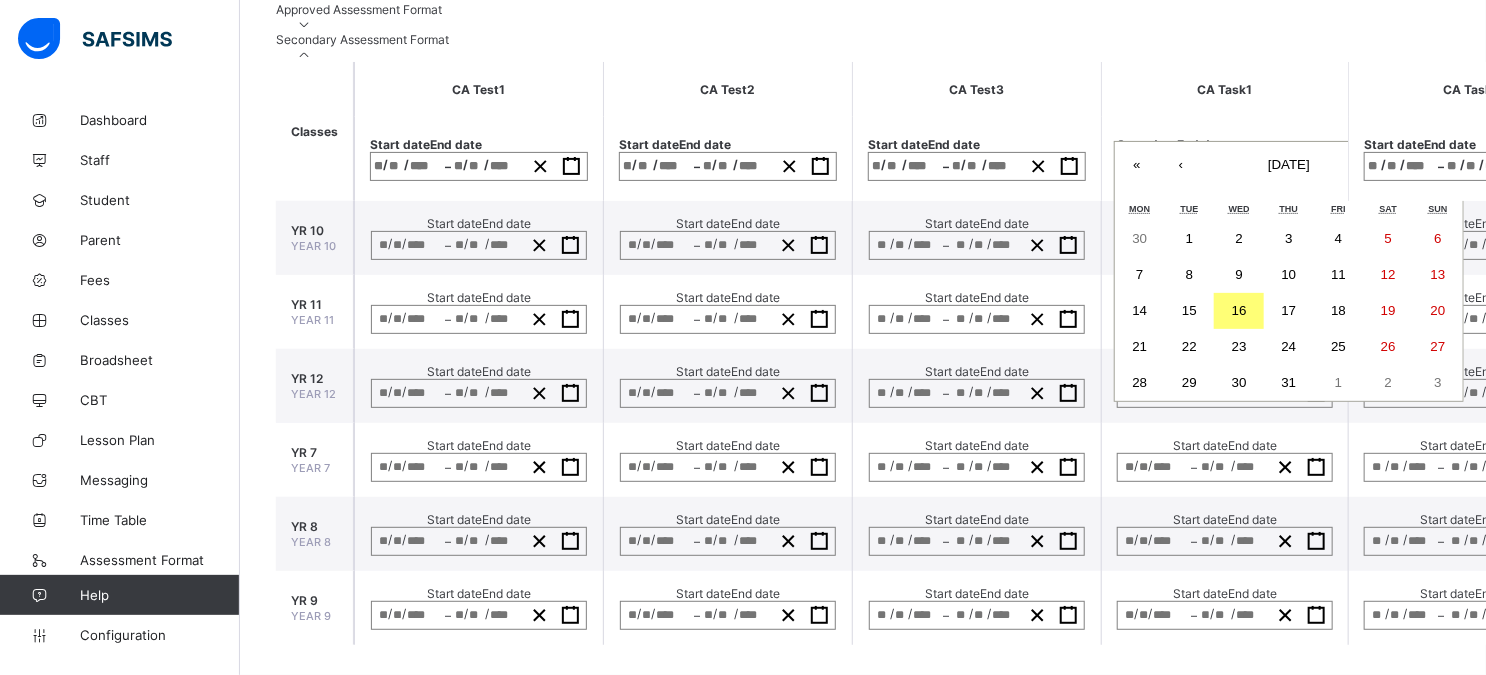 click on "16" at bounding box center [1239, 311] 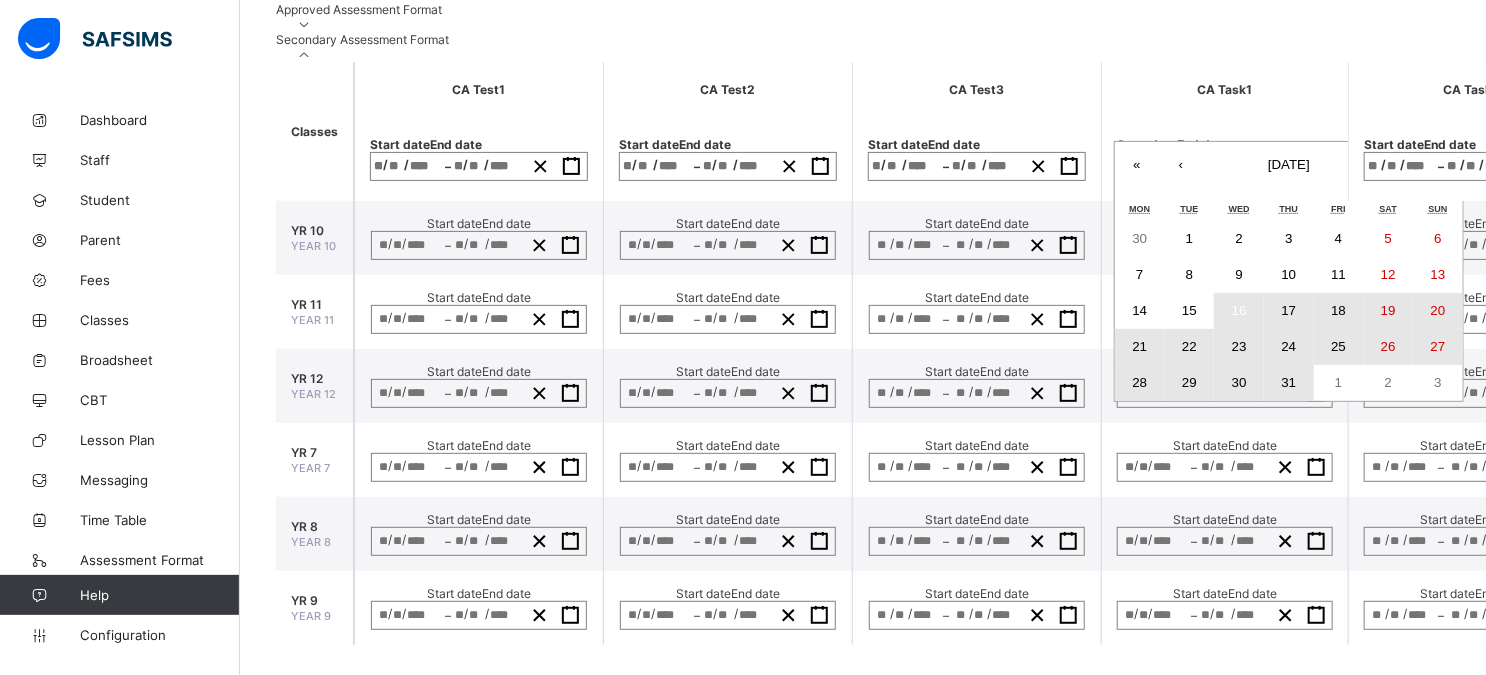click on "31" at bounding box center [1289, 383] 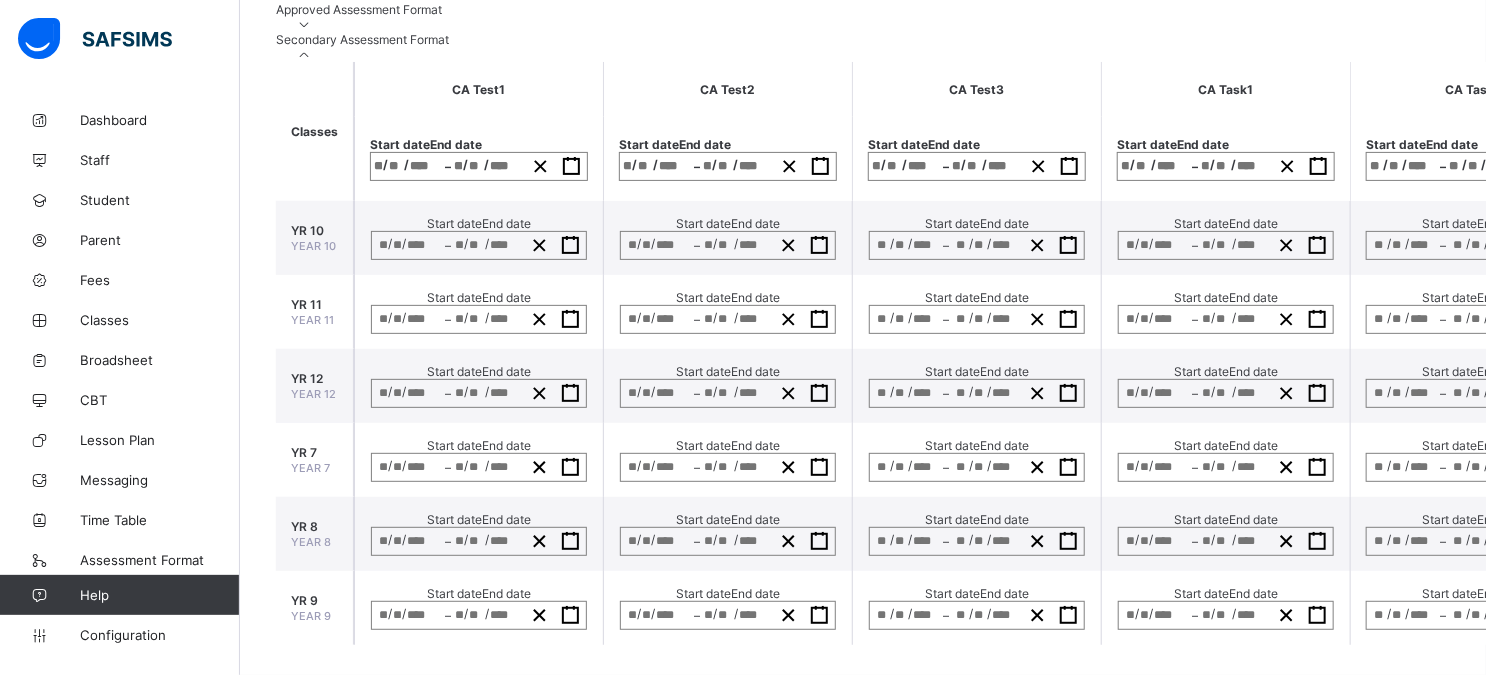 scroll, scrollTop: 0, scrollLeft: 727, axis: horizontal 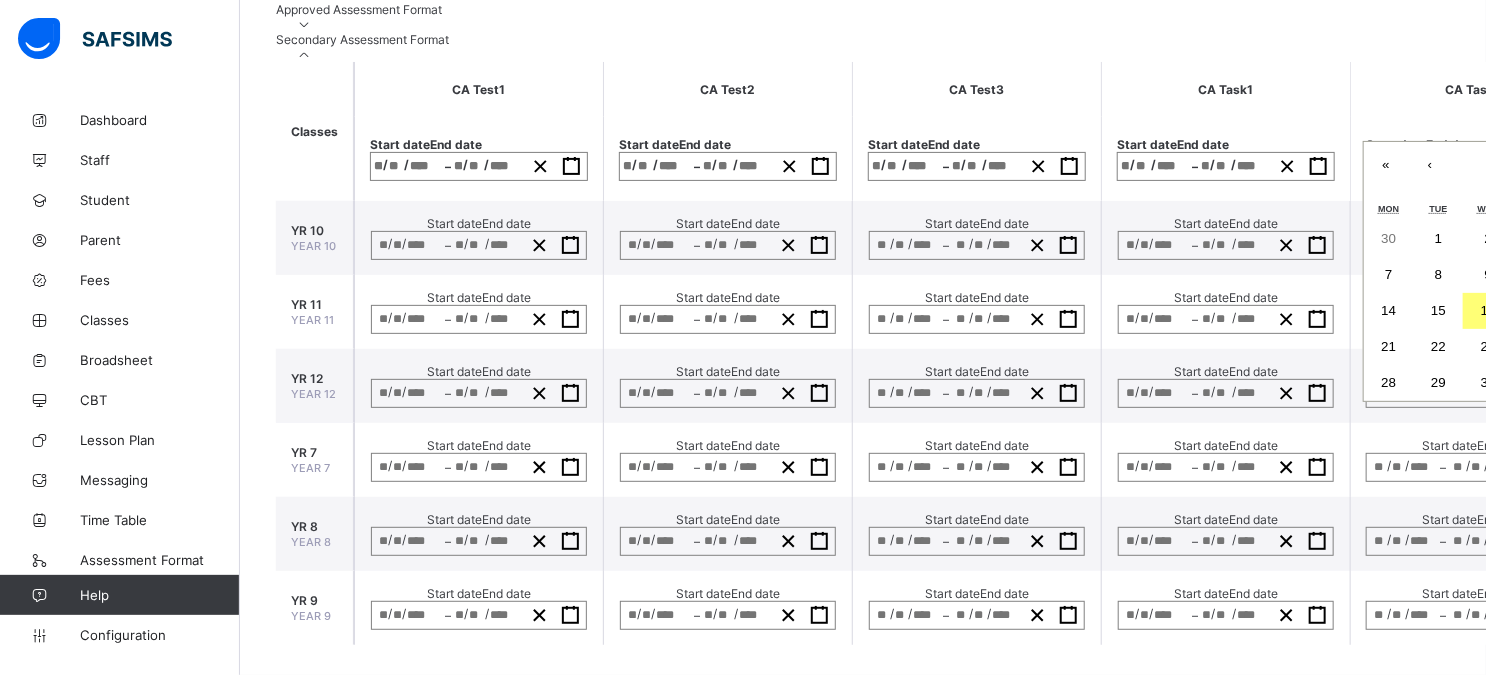 click on "/ / – / / « ‹ [DATE] › » Mon Tue Wed Thu Fri Sat Sun 30 1 2 3 4 5 6 7 8 9 10 11 12 13 14 15 16 17 18 19 20 21 22 23 24 25 26 27 28 29 30 31 1 2 3" at bounding box center (1474, 166) 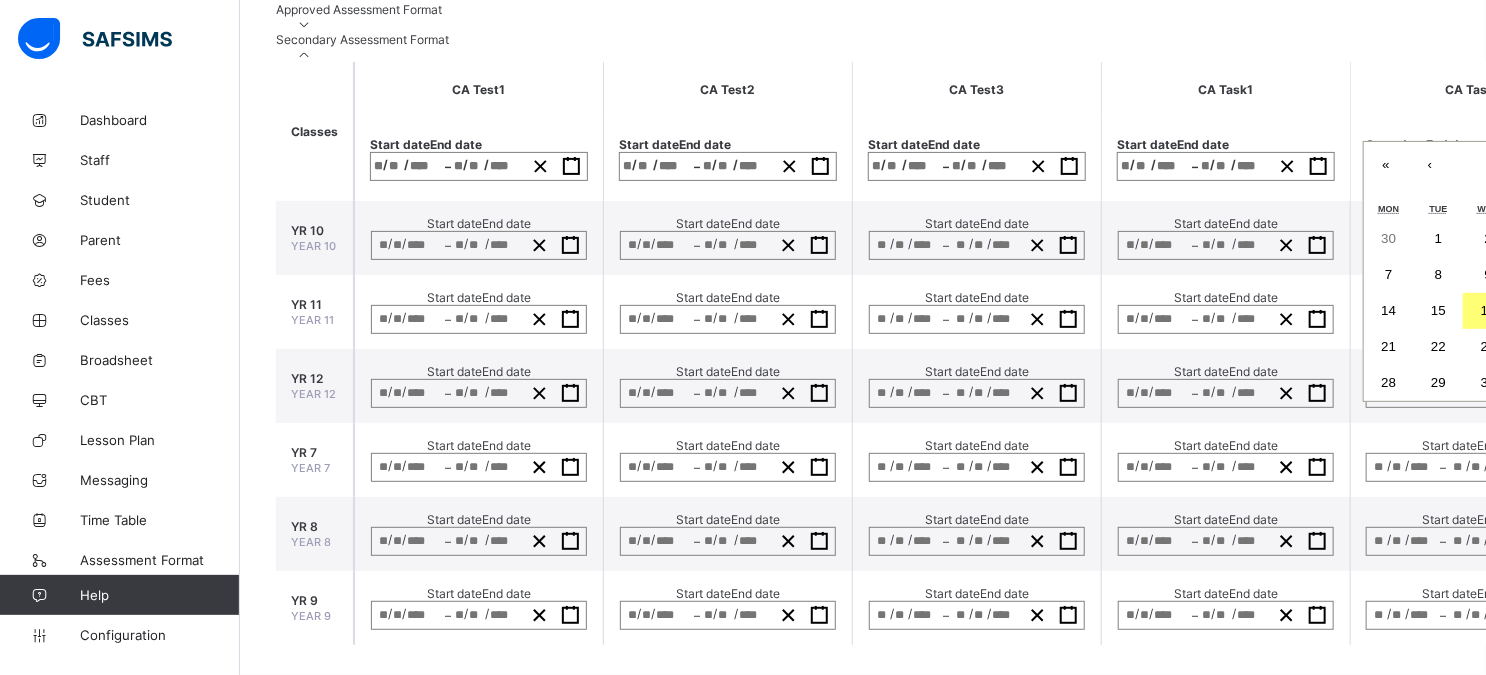 click on "16" at bounding box center [1488, 310] 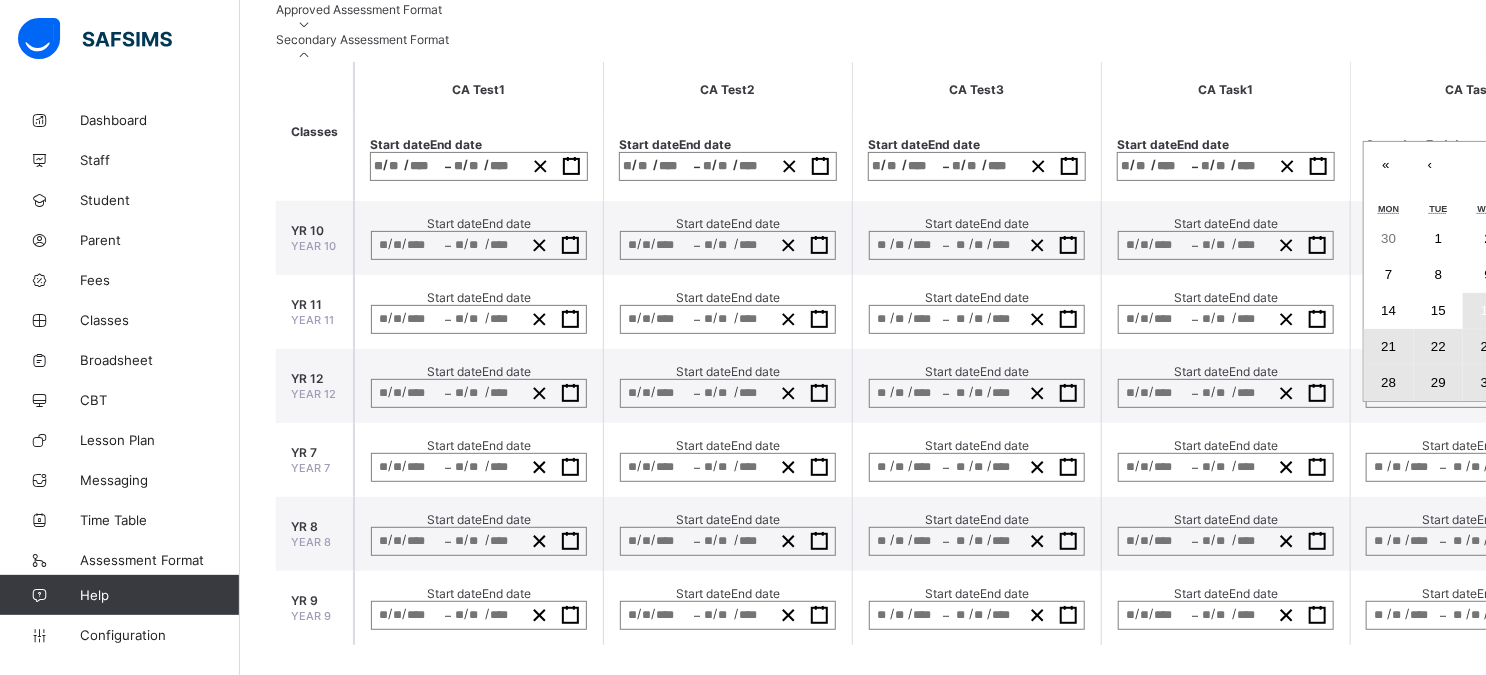 click on "31" at bounding box center [1538, 382] 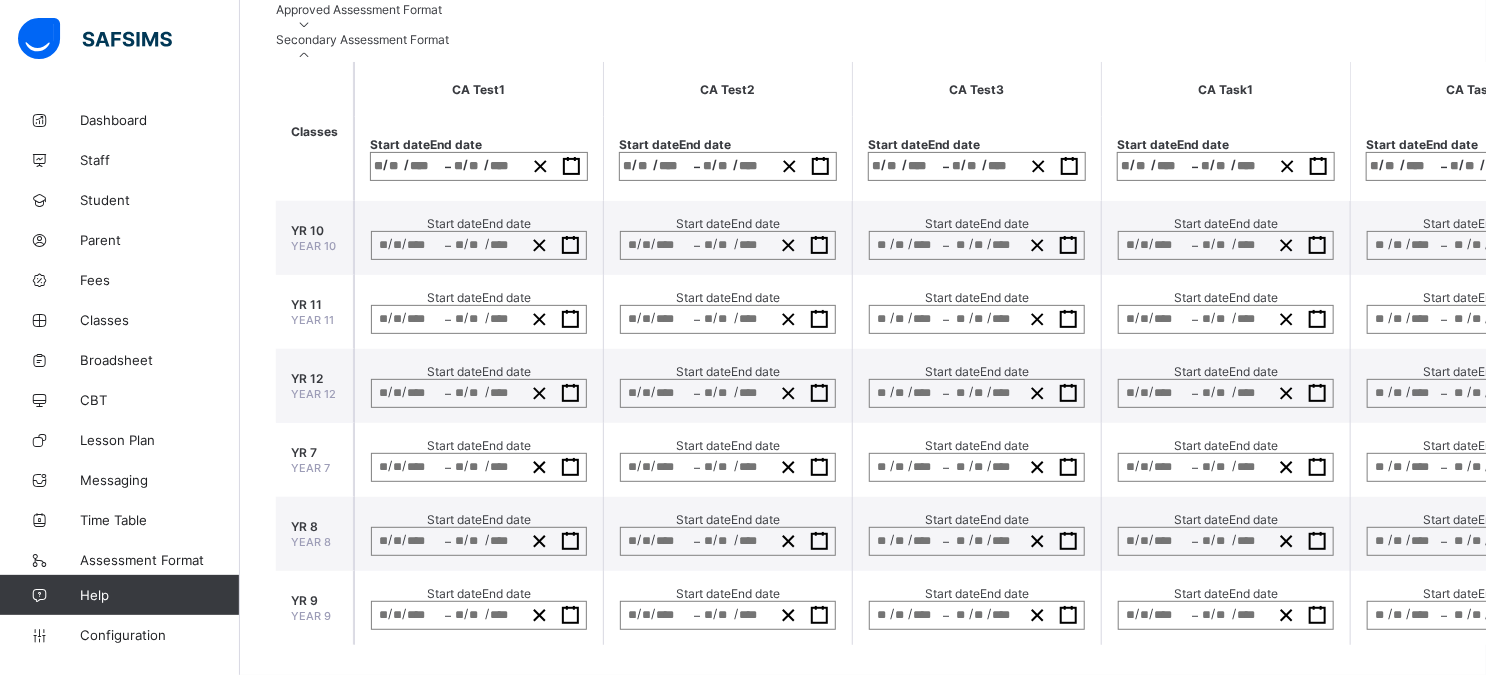 scroll, scrollTop: 0, scrollLeft: 872, axis: horizontal 